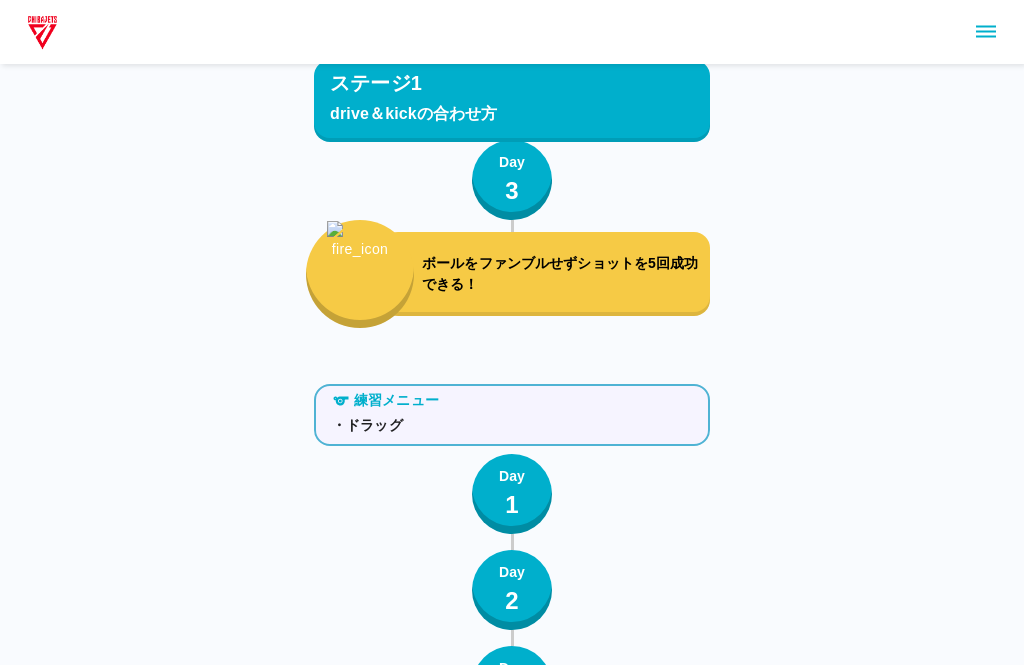 scroll, scrollTop: 1124, scrollLeft: 0, axis: vertical 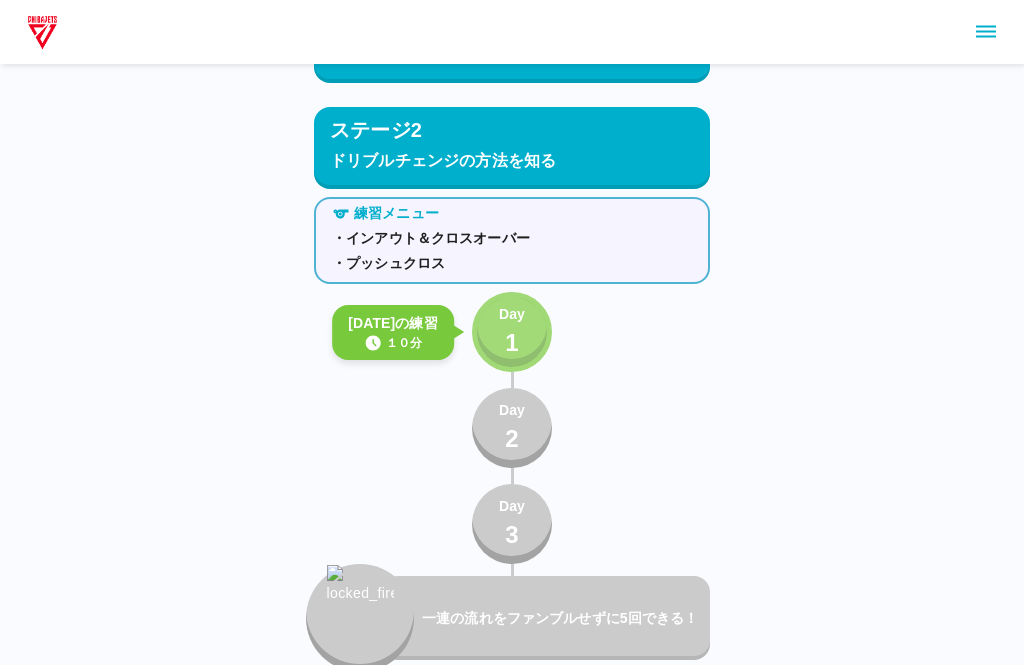 click on "1" at bounding box center (512, 343) 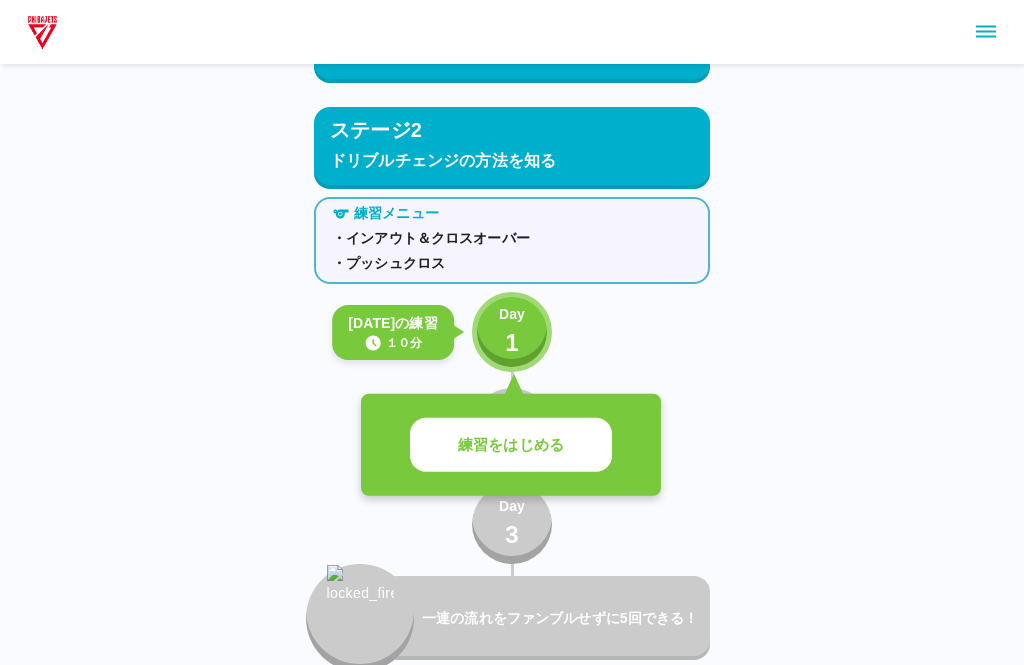 click on "練習をはじめる" at bounding box center (511, 445) 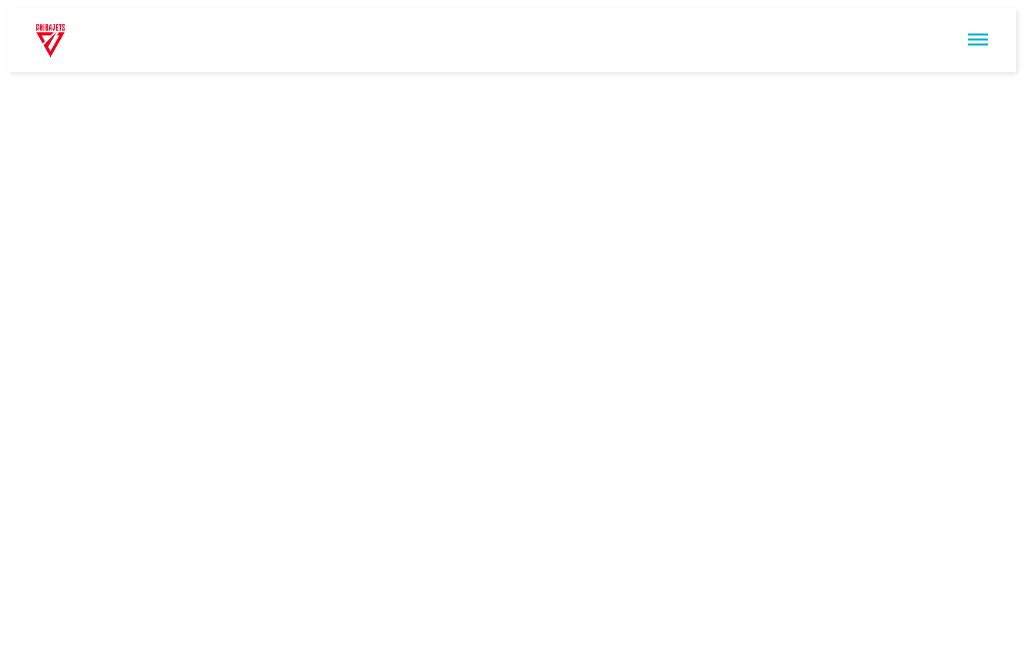 scroll, scrollTop: 0, scrollLeft: 0, axis: both 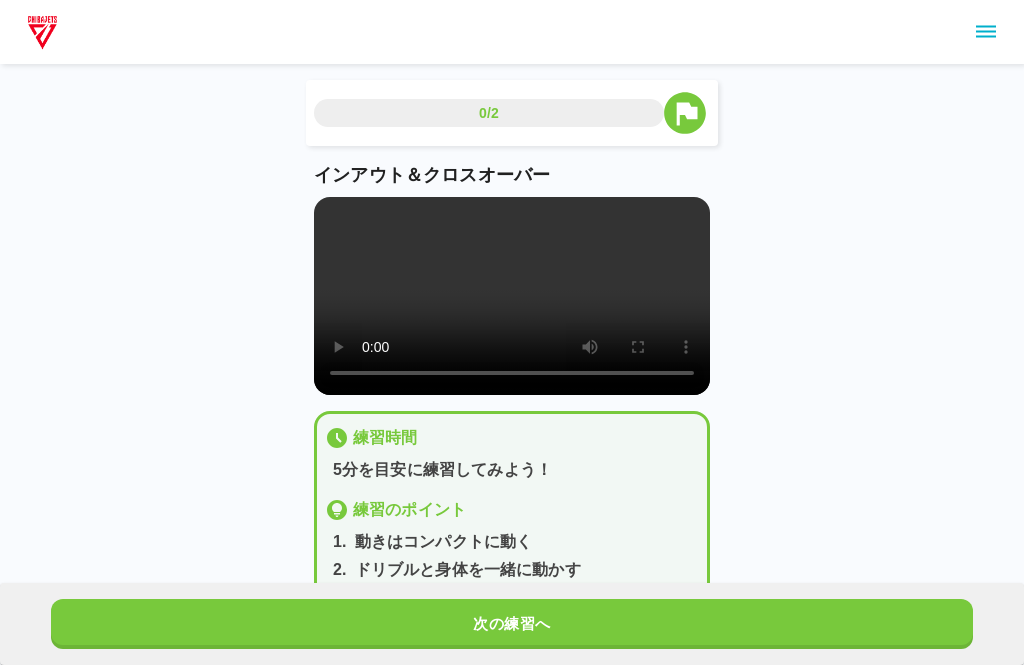 click at bounding box center (512, 296) 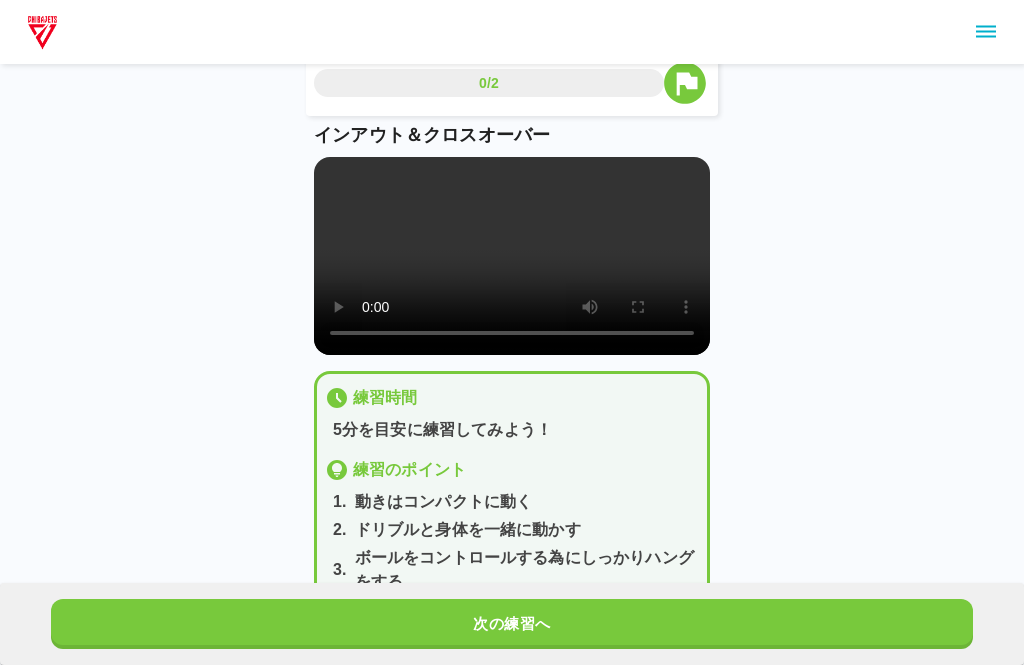 scroll, scrollTop: 41, scrollLeft: 0, axis: vertical 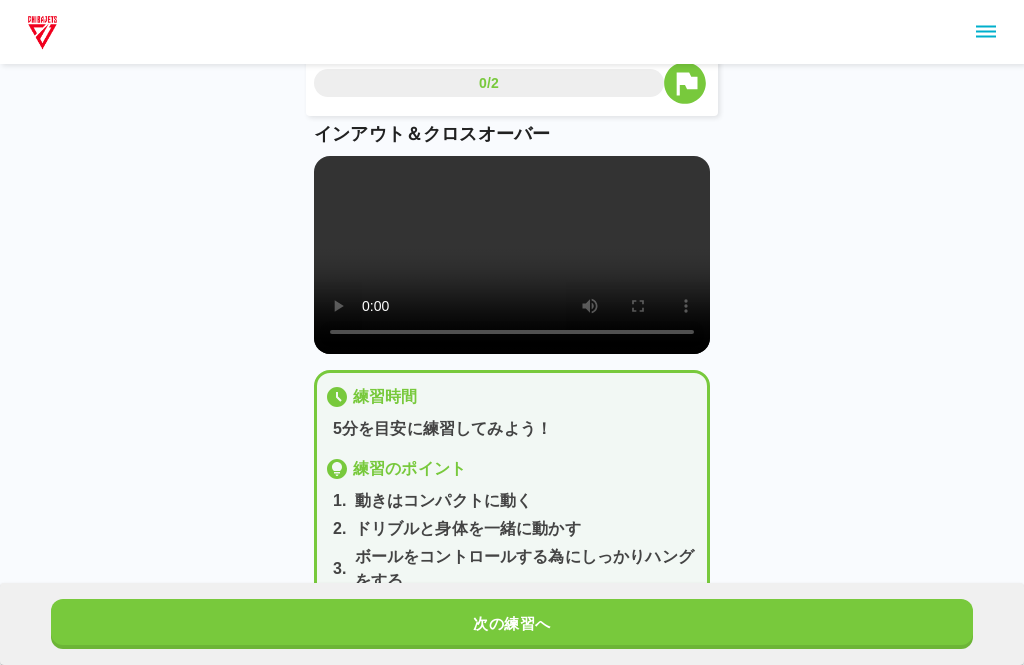 click on "次の練習へ" at bounding box center (512, 624) 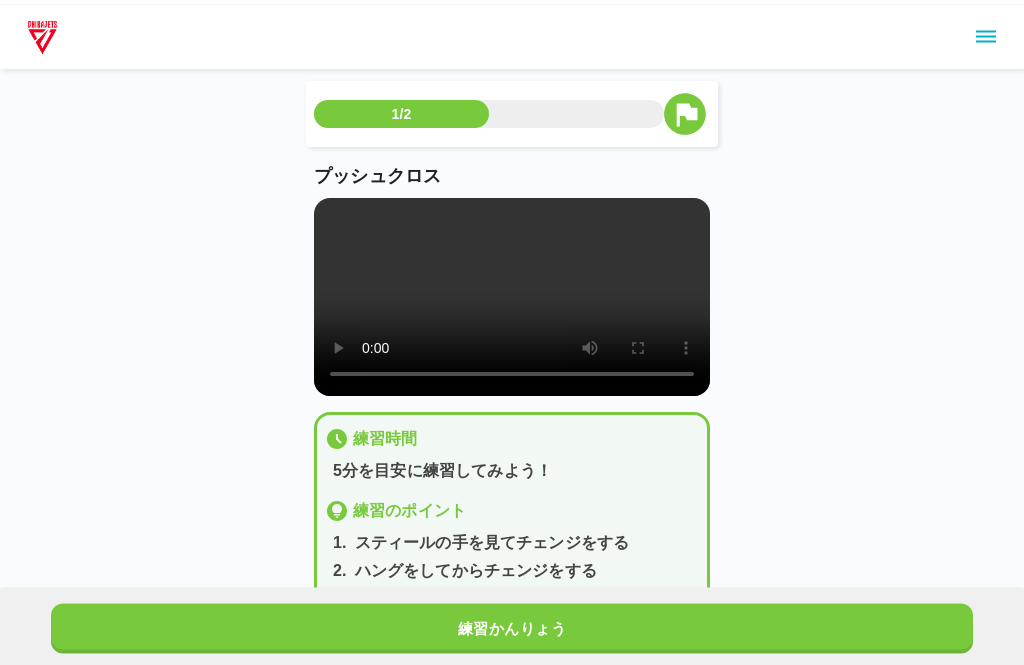 scroll, scrollTop: 0, scrollLeft: 0, axis: both 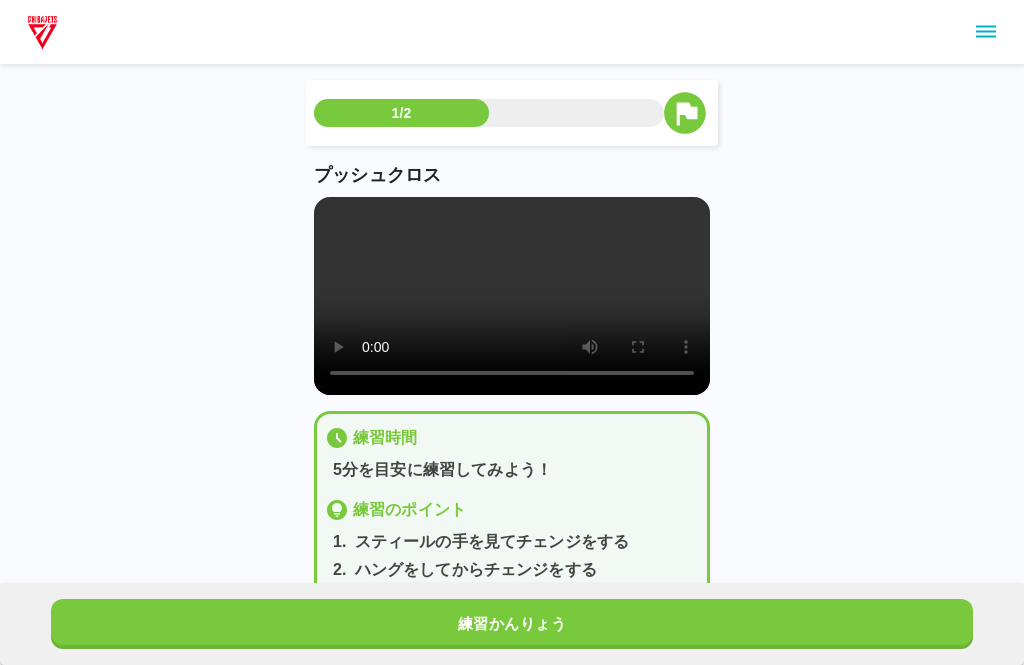 click at bounding box center [512, 296] 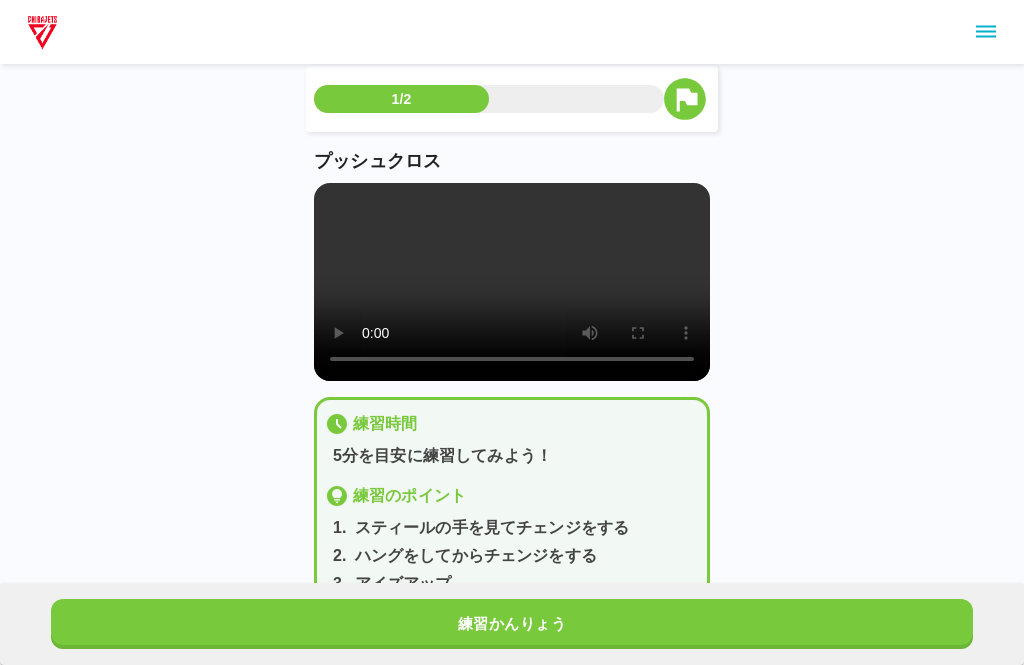 scroll, scrollTop: 18, scrollLeft: 0, axis: vertical 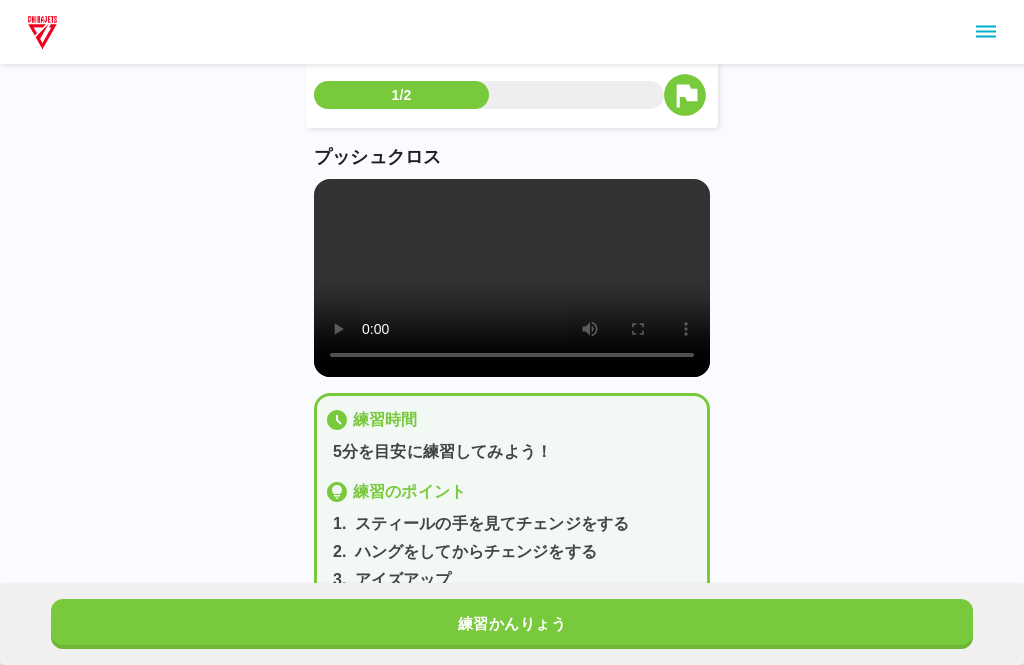 click at bounding box center (512, 278) 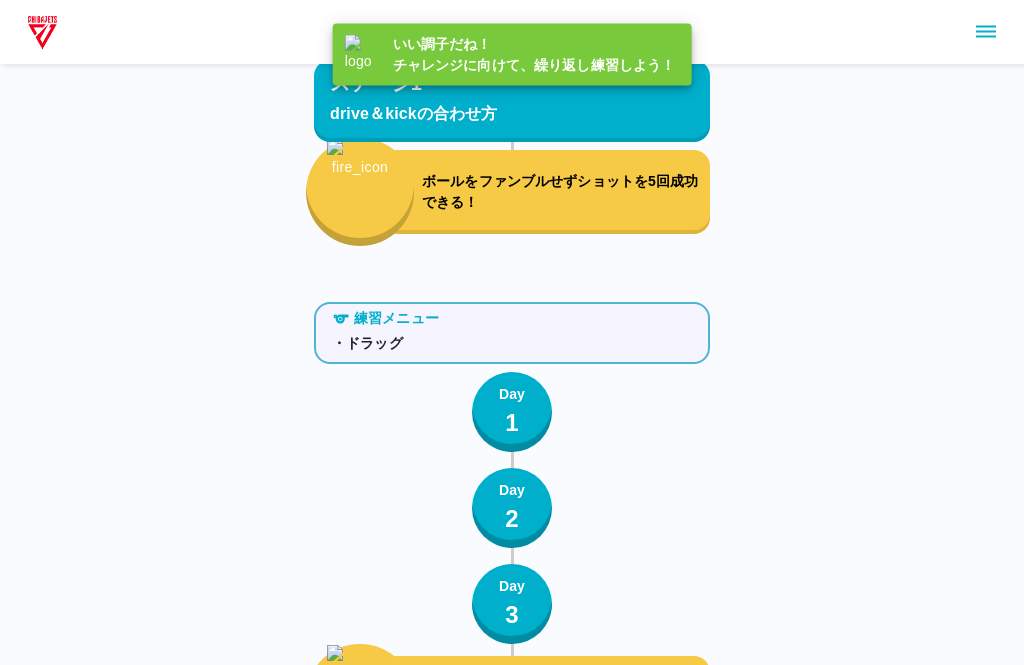 scroll, scrollTop: 1124, scrollLeft: 0, axis: vertical 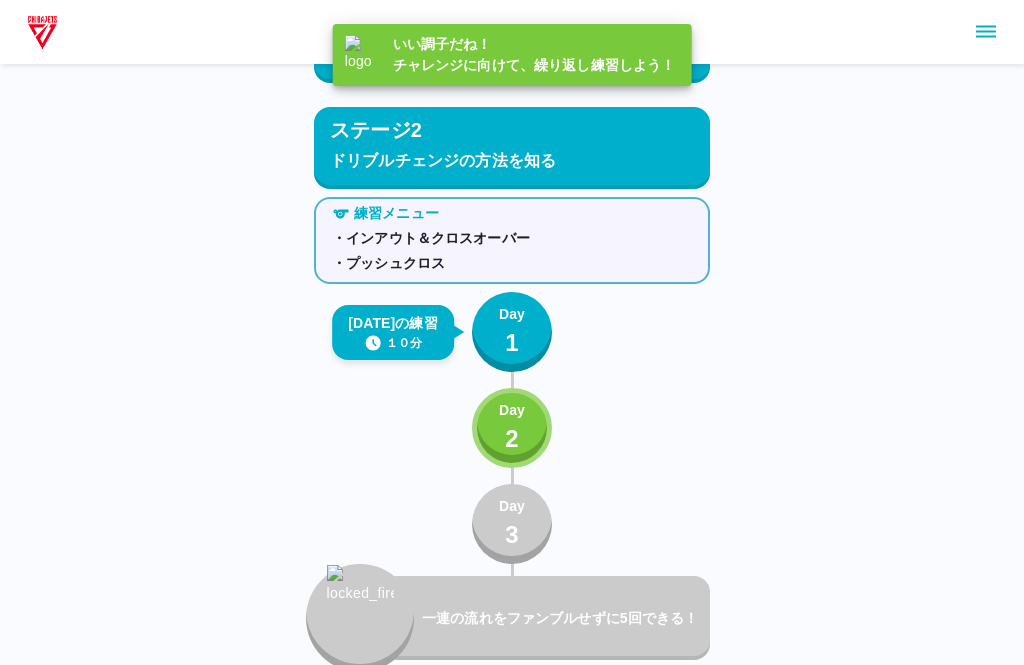 click 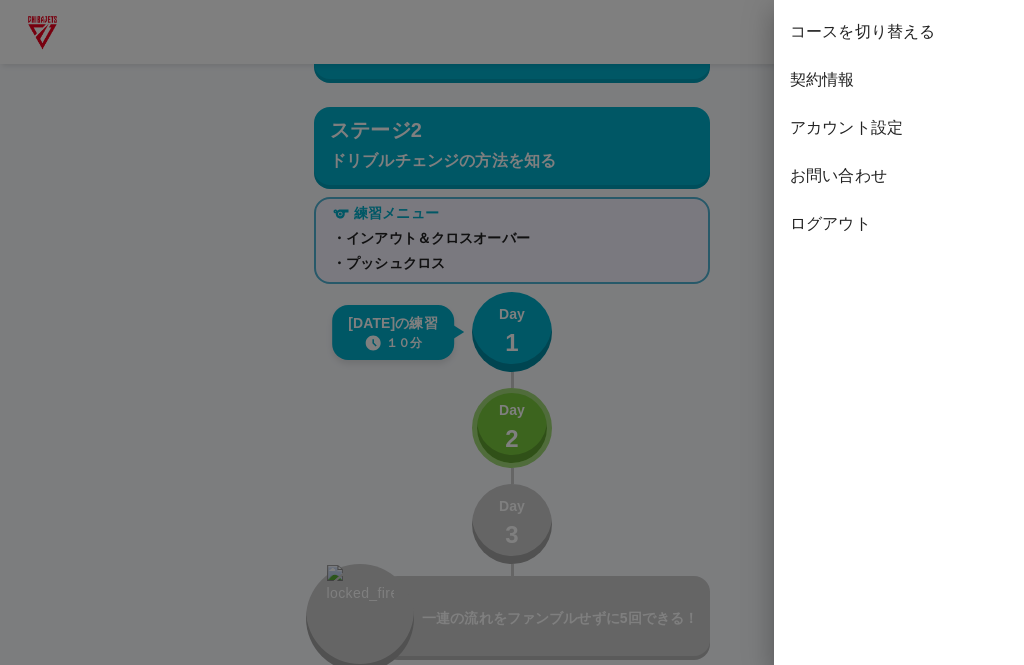 click on "コースを切り替える" at bounding box center (899, 32) 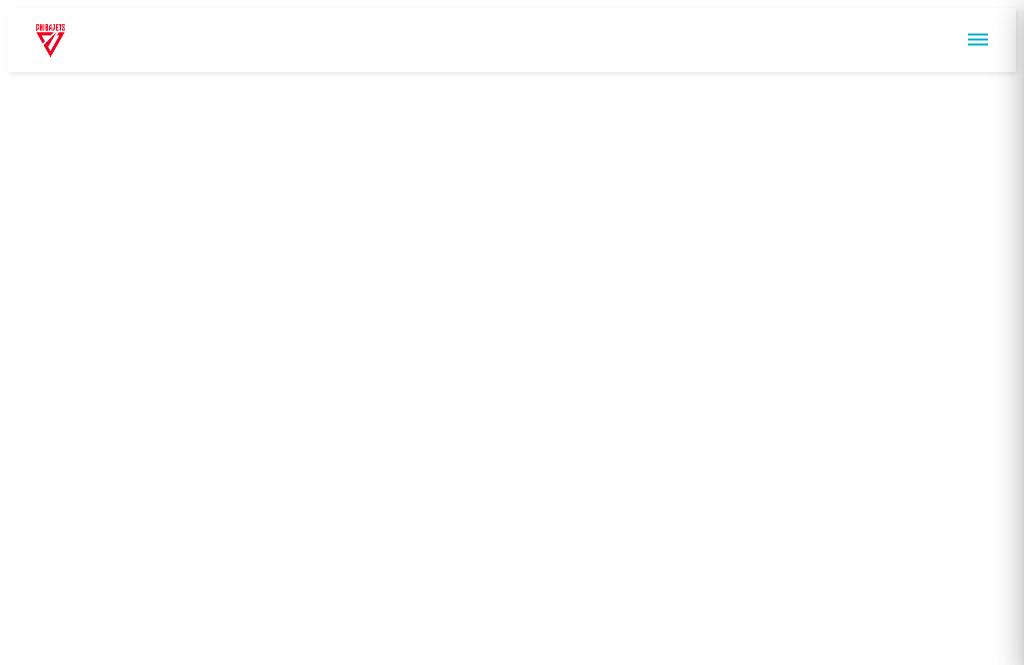 scroll, scrollTop: 0, scrollLeft: 0, axis: both 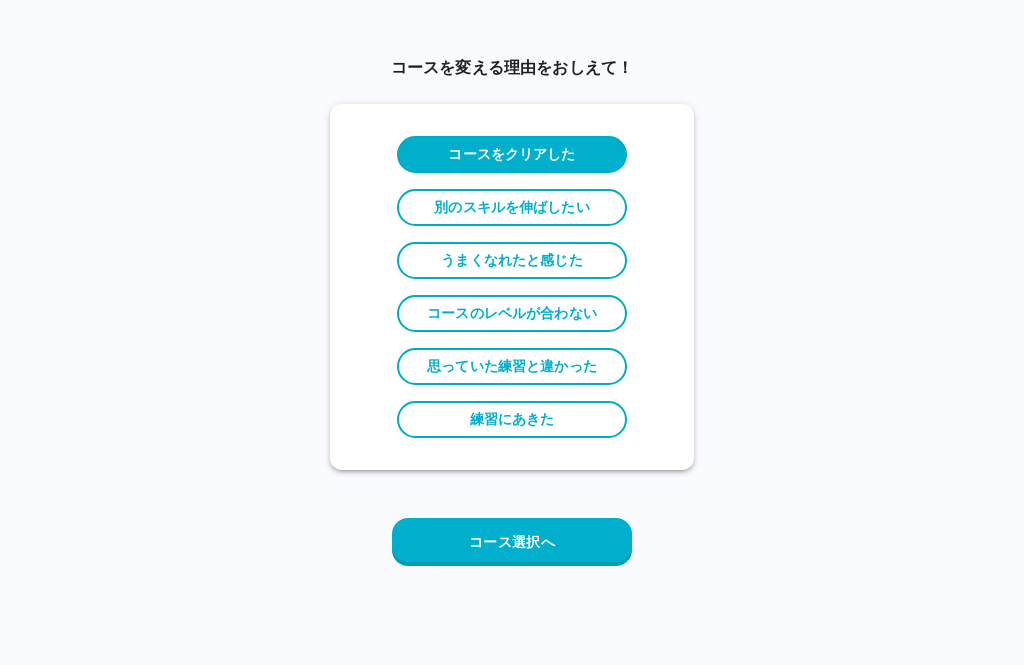 click on "コース選択へ" at bounding box center [512, 542] 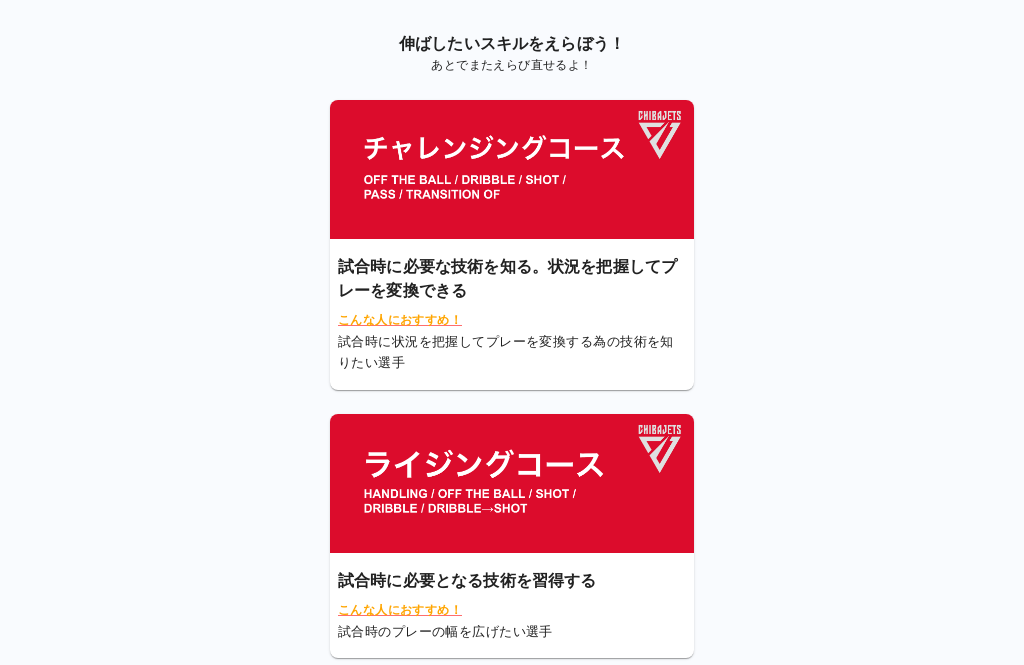 click at bounding box center (512, 483) 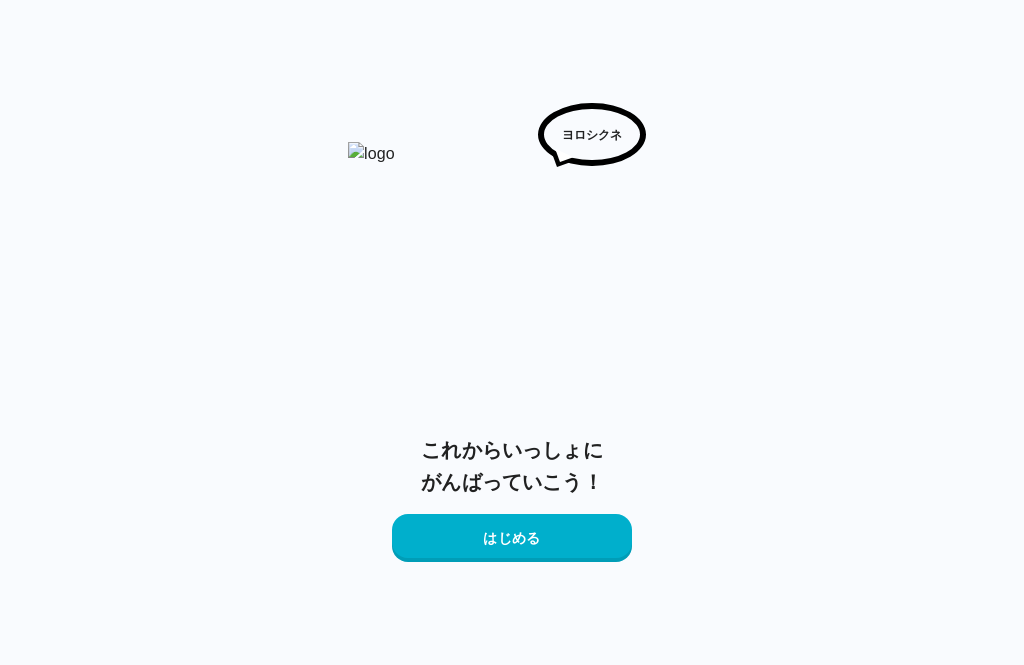 click on "はじめる" at bounding box center [512, 538] 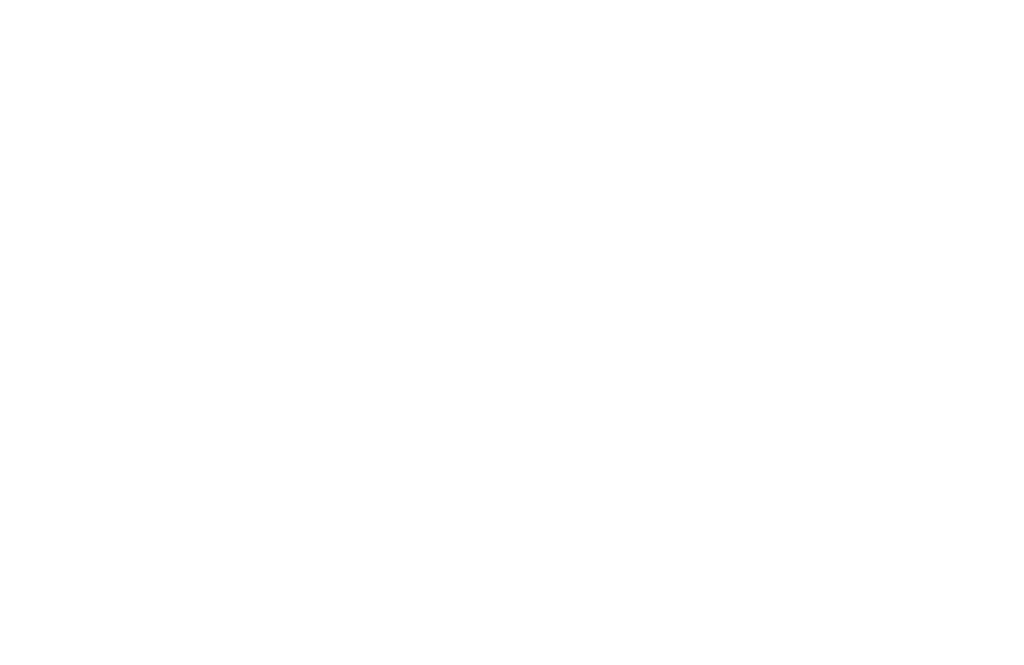 click at bounding box center (512, 4) 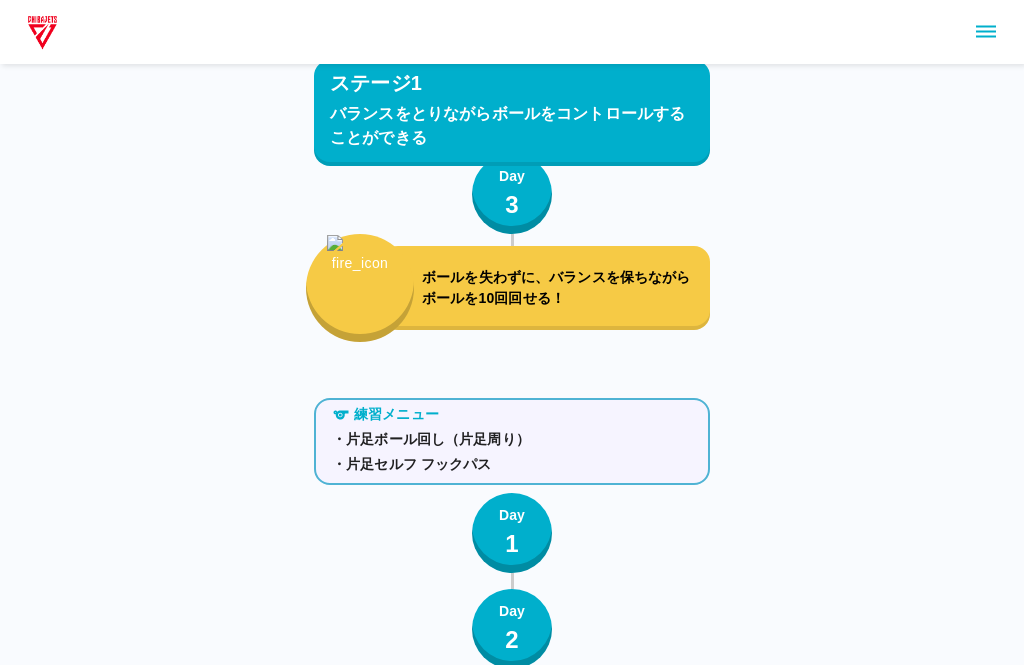 scroll, scrollTop: 1067, scrollLeft: 0, axis: vertical 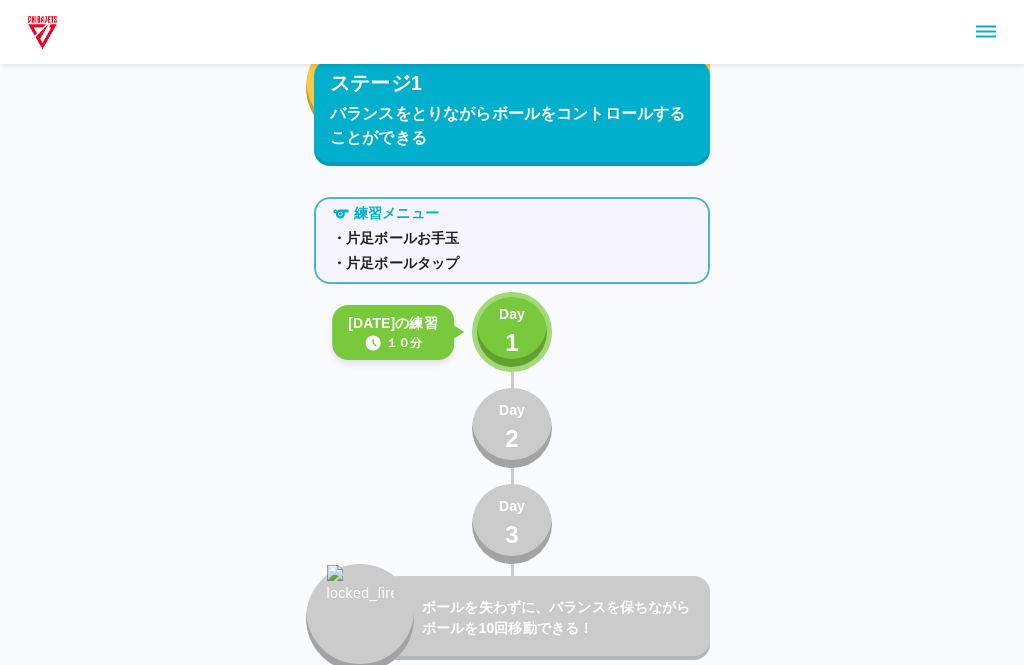 click on "Day 1" at bounding box center (512, 332) 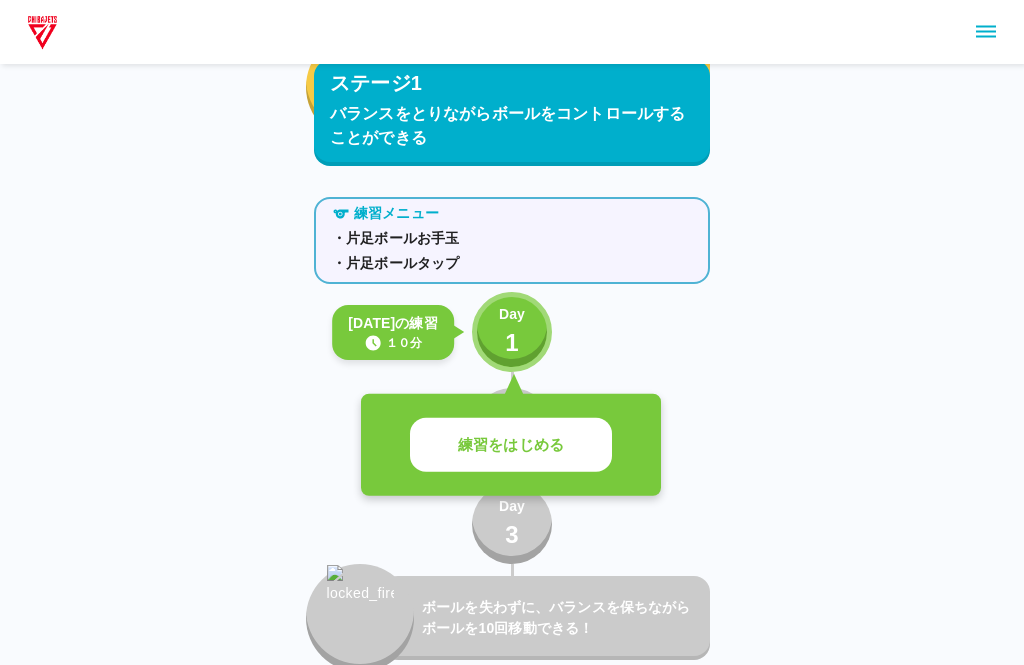 click on "練習をはじめる" at bounding box center (511, 445) 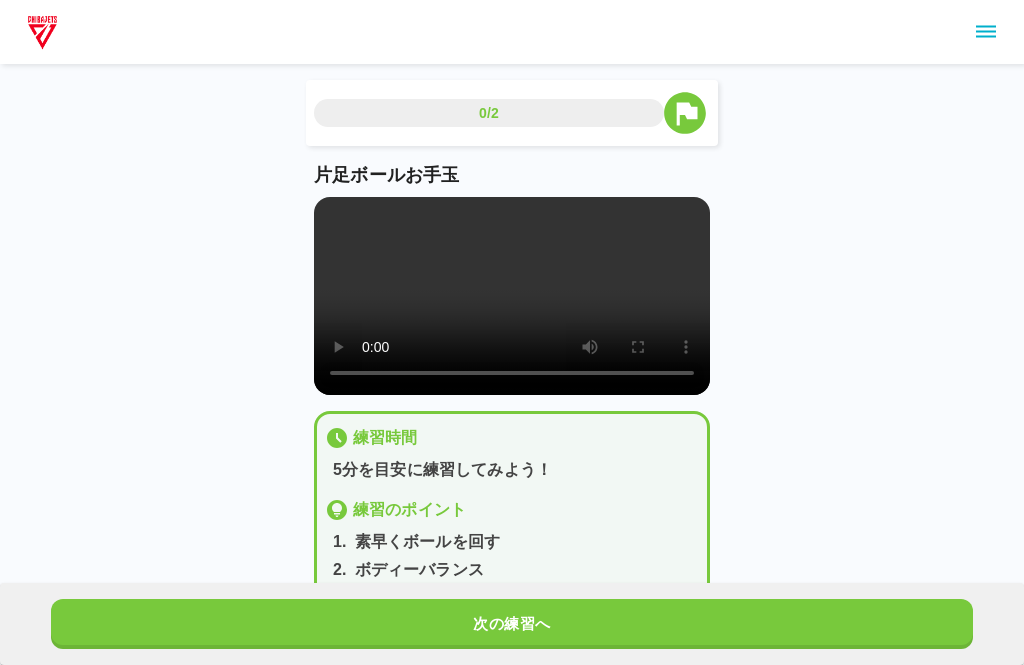 click at bounding box center (512, 296) 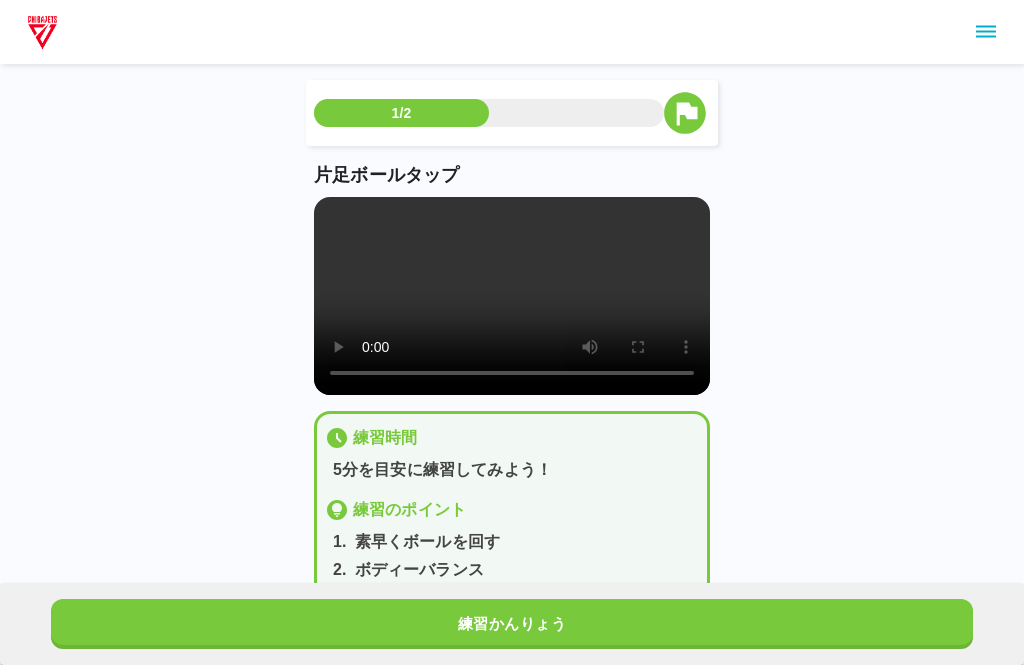 click at bounding box center [512, 296] 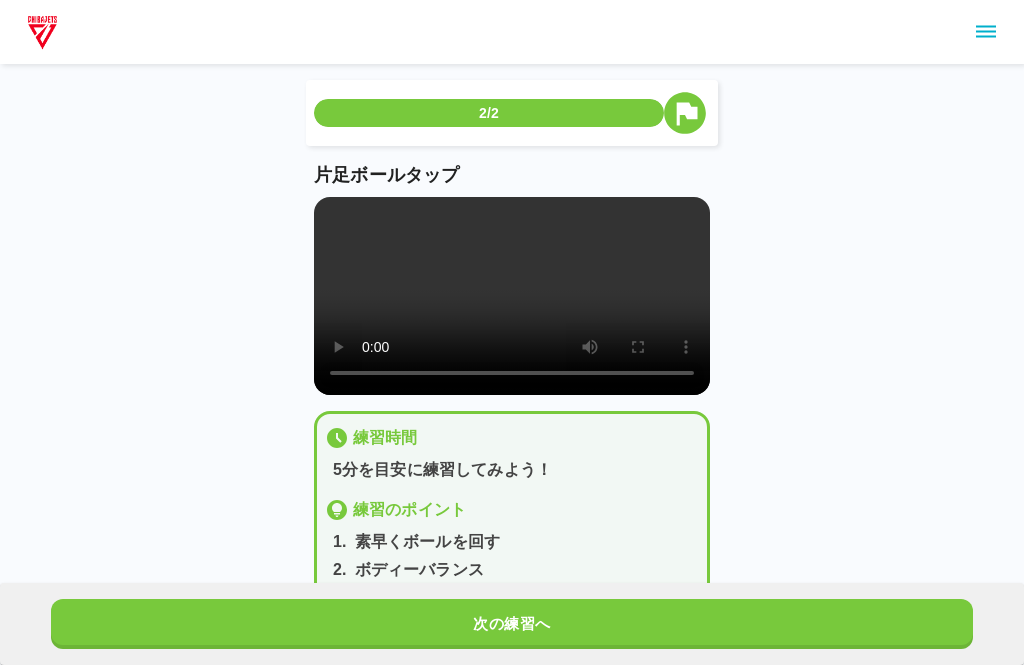 click on "次の練習へ" at bounding box center (512, 624) 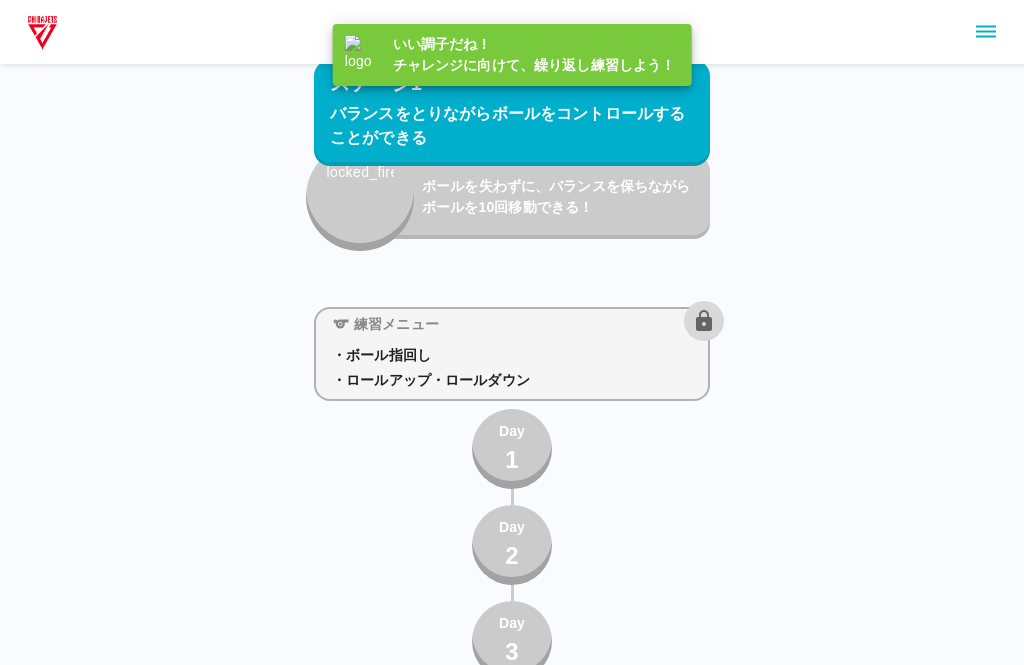 scroll, scrollTop: 1490, scrollLeft: 0, axis: vertical 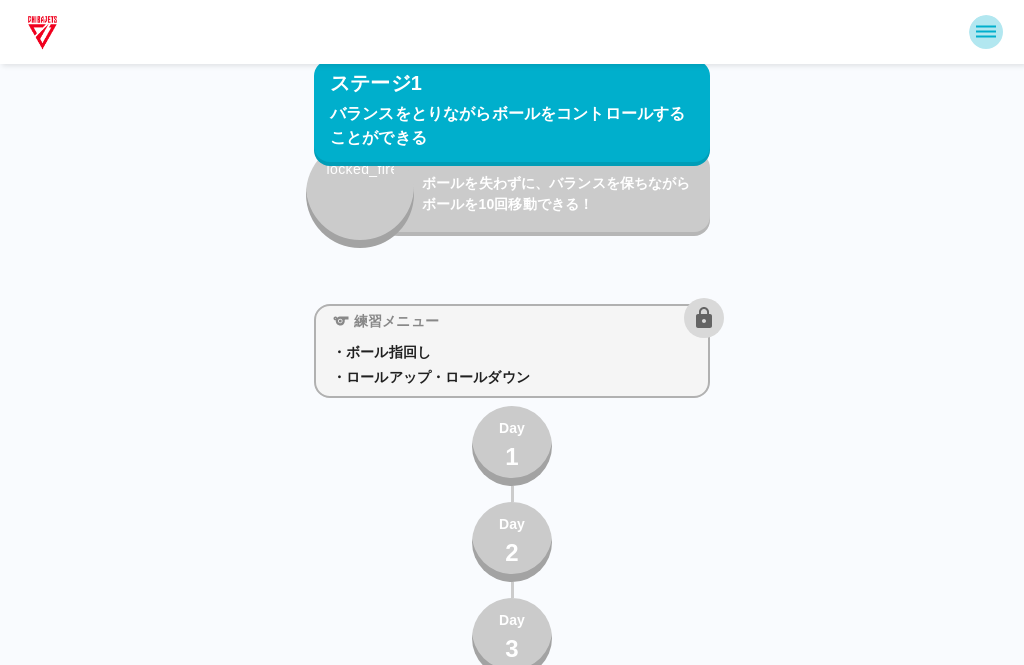 click at bounding box center [986, 32] 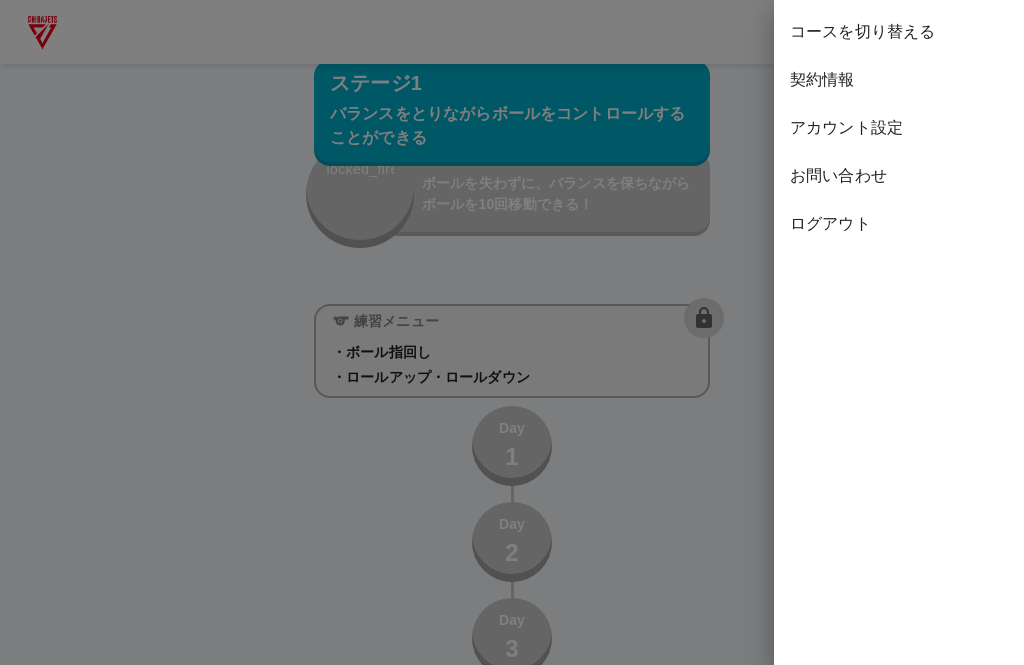 click on "コースを切り替える" at bounding box center [899, 32] 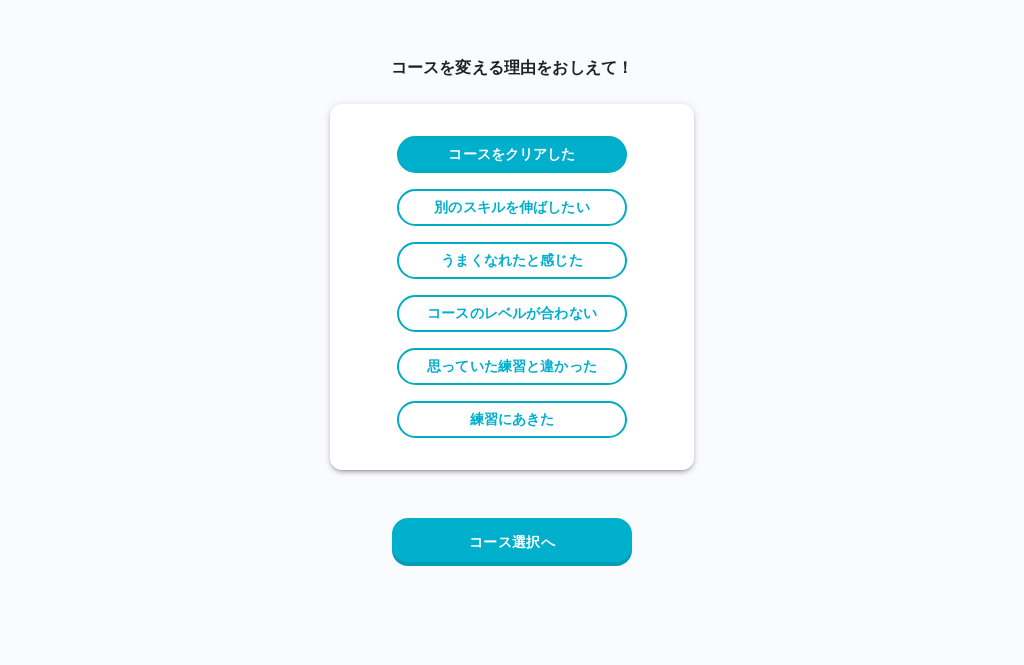 click on "コース選択へ" at bounding box center (512, 542) 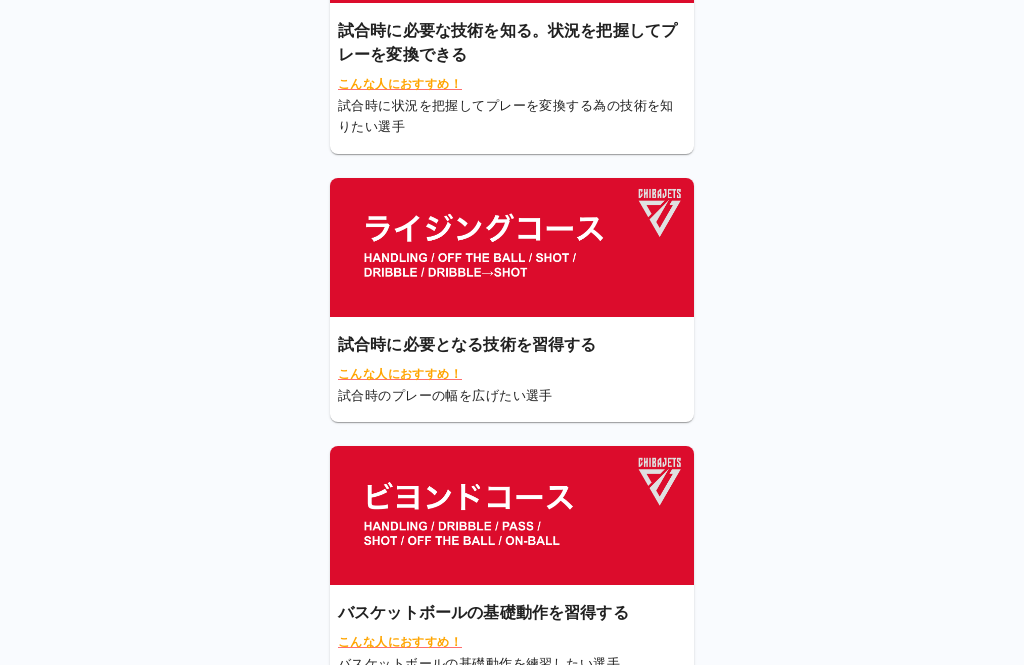 scroll, scrollTop: 237, scrollLeft: 0, axis: vertical 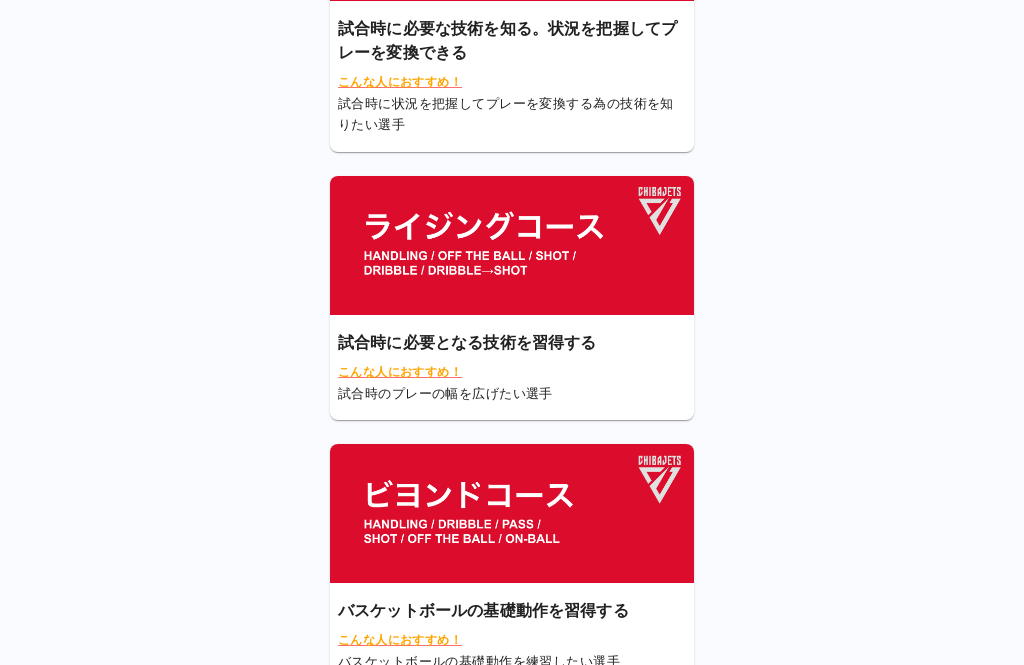 click at bounding box center (512, 514) 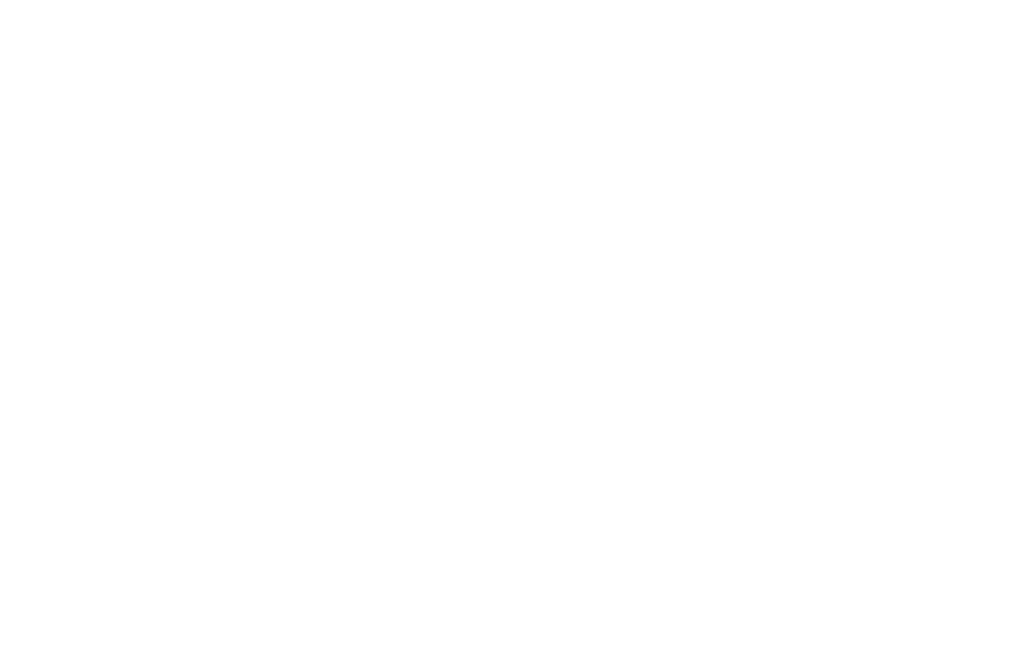 scroll, scrollTop: 0, scrollLeft: 0, axis: both 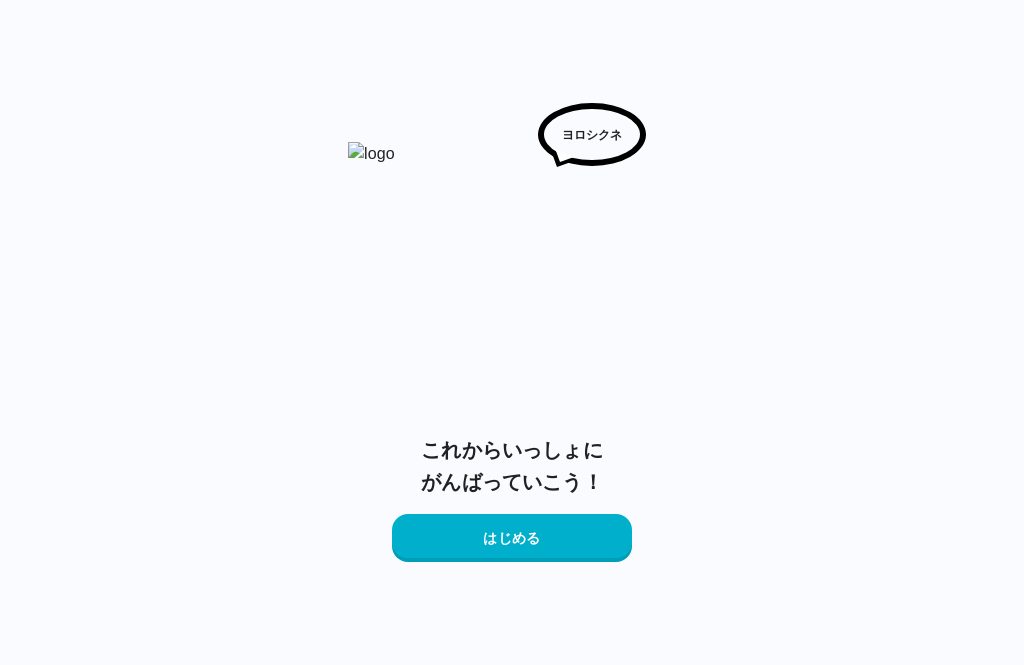 click on "はじめる" at bounding box center (512, 538) 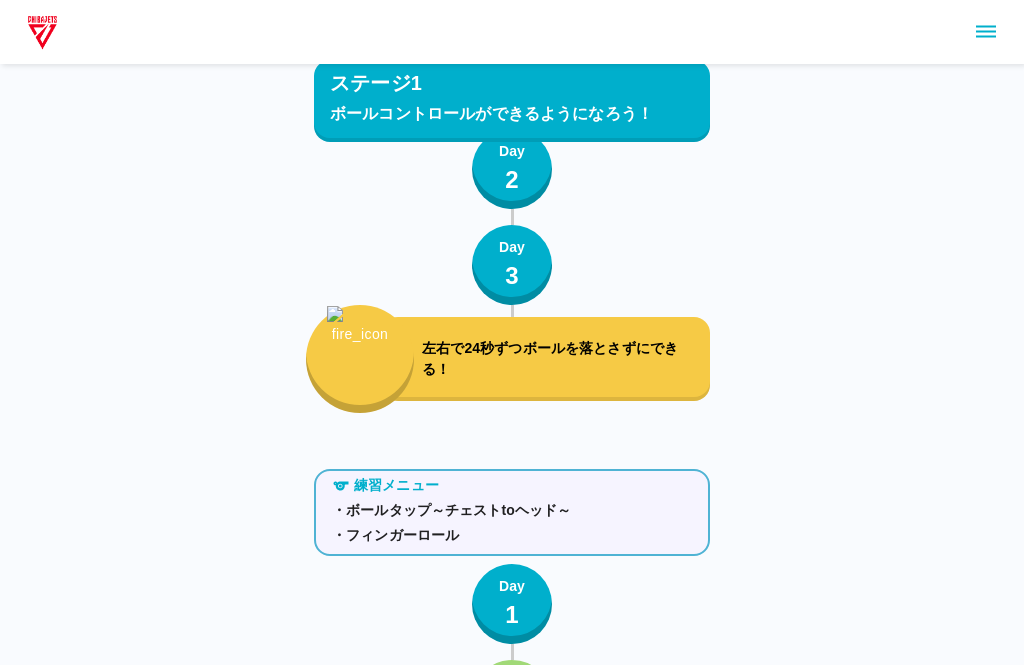 scroll, scrollTop: 608, scrollLeft: 0, axis: vertical 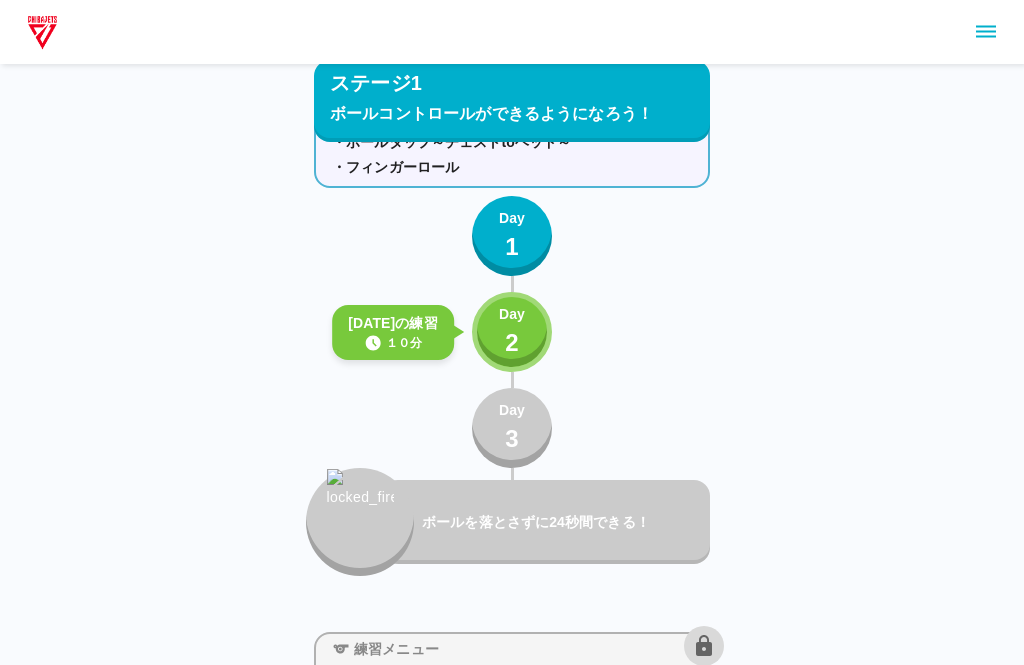 click on "2" at bounding box center (512, 343) 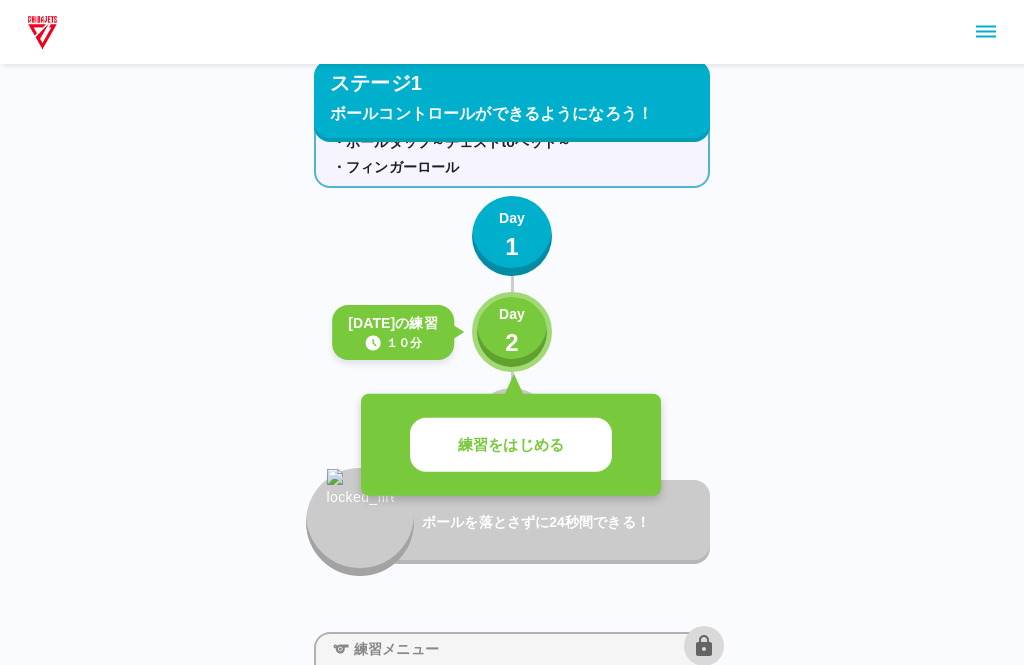 click on "練習をはじめる" at bounding box center [511, 445] 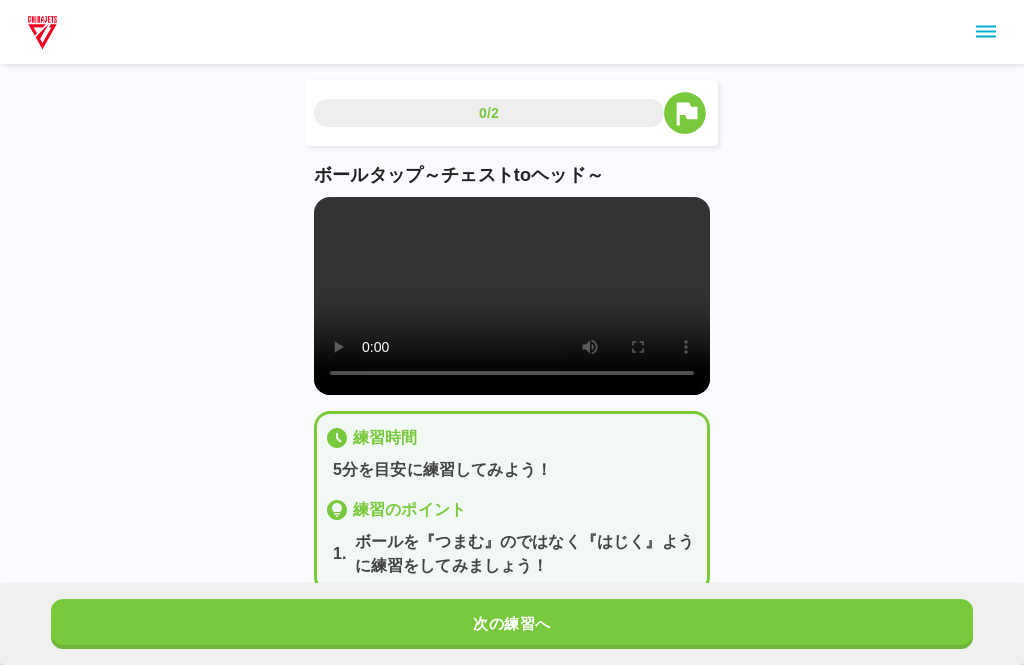 click on "次の練習へ" at bounding box center [512, 624] 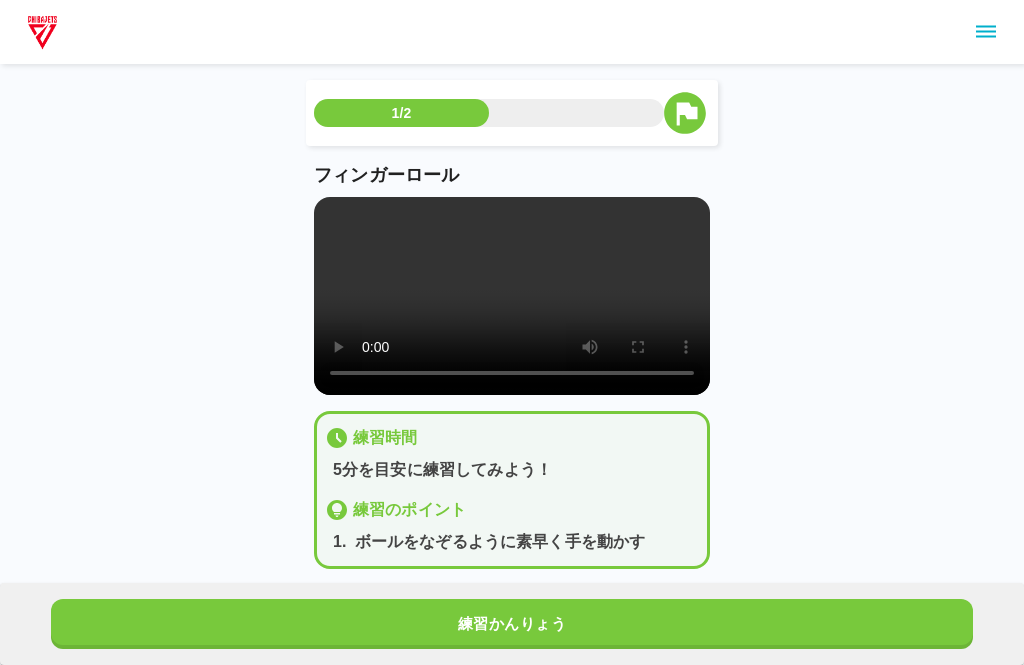 click on "練習かんりょう" at bounding box center (512, 624) 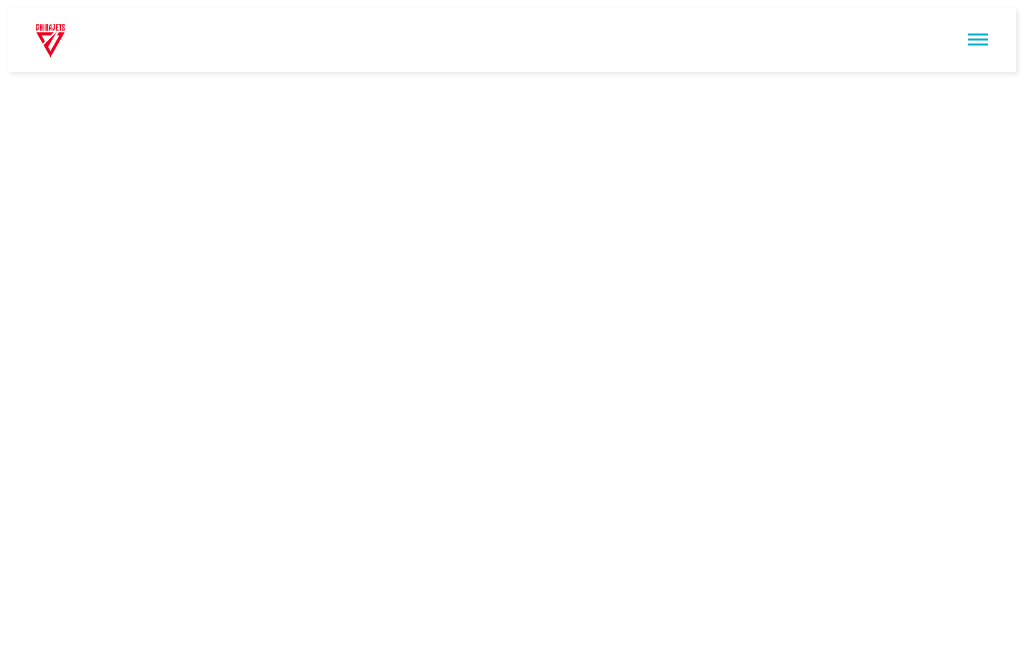 click 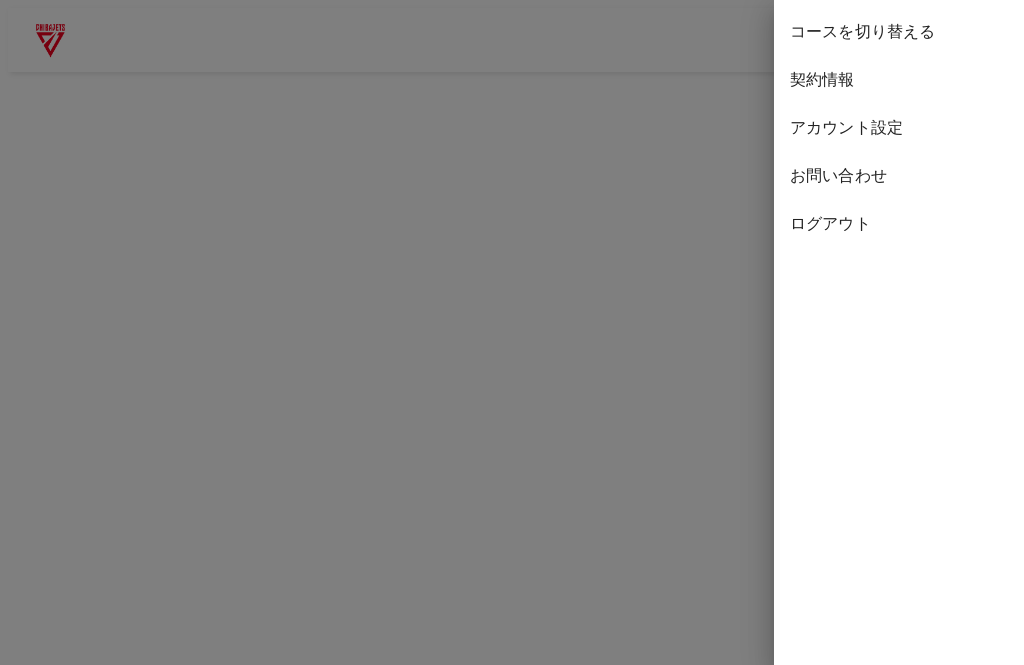 click on "ログアウト" at bounding box center [899, 224] 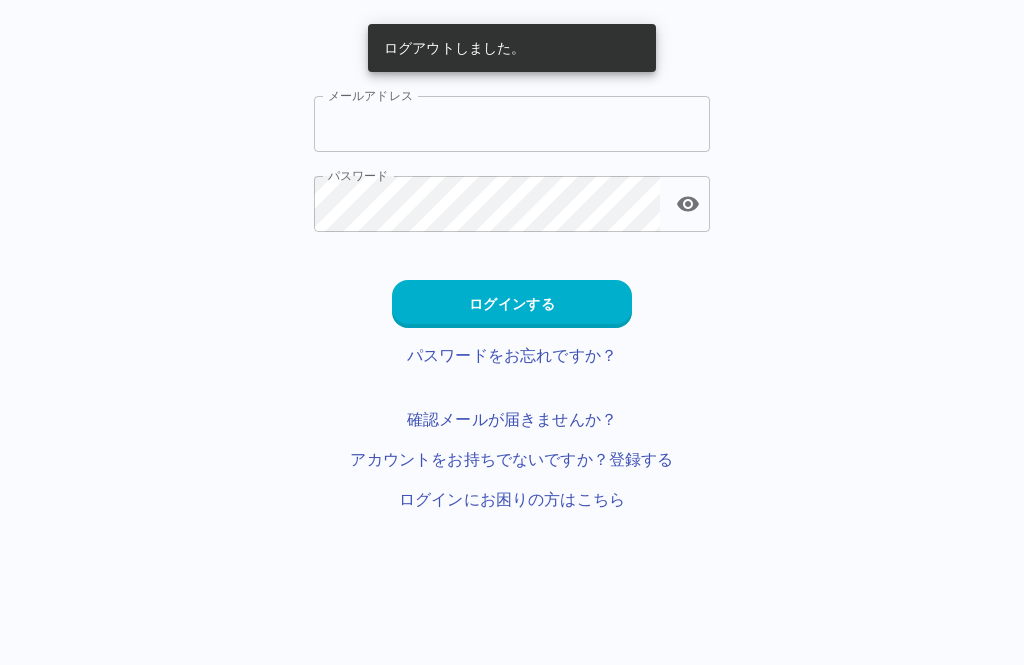 click on "メールアドレス" at bounding box center [512, 124] 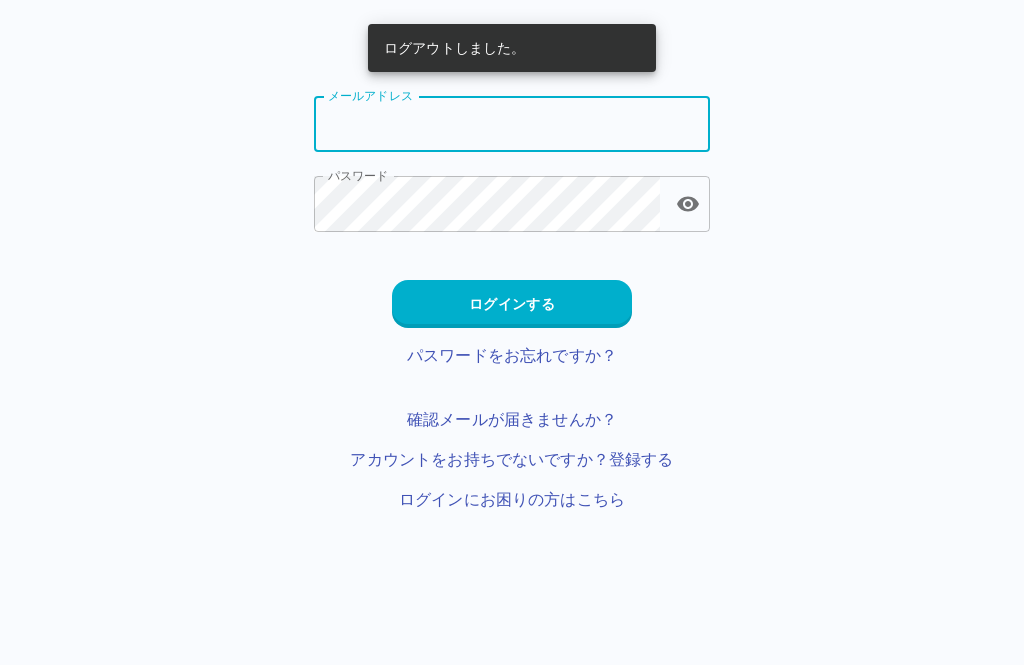 click on "メールアドレス" at bounding box center (512, 124) 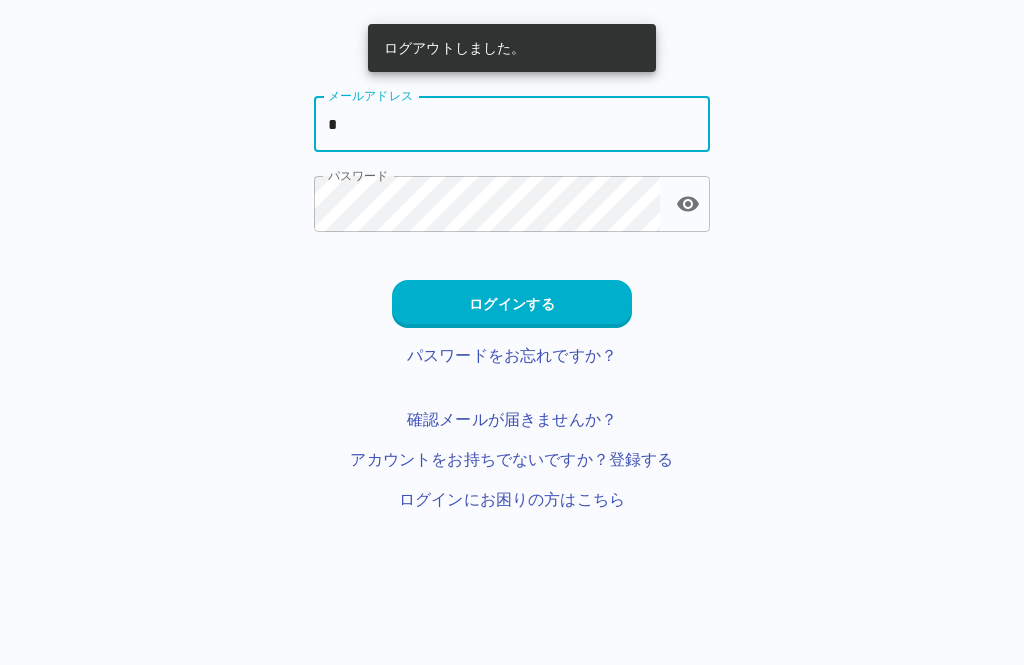 type on "**********" 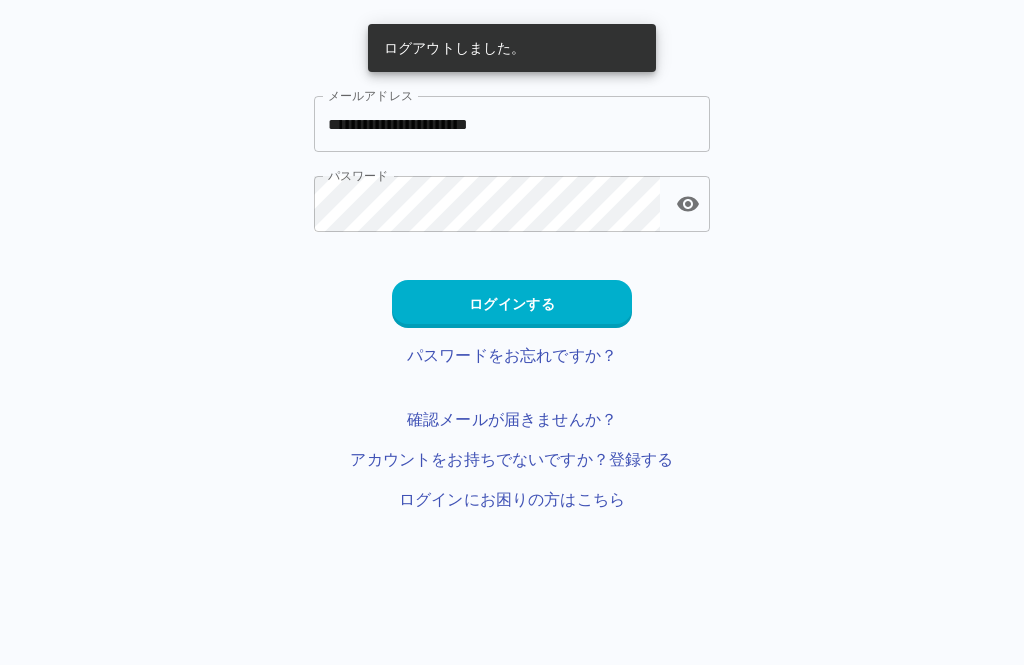 click on "ログインする" at bounding box center (512, 304) 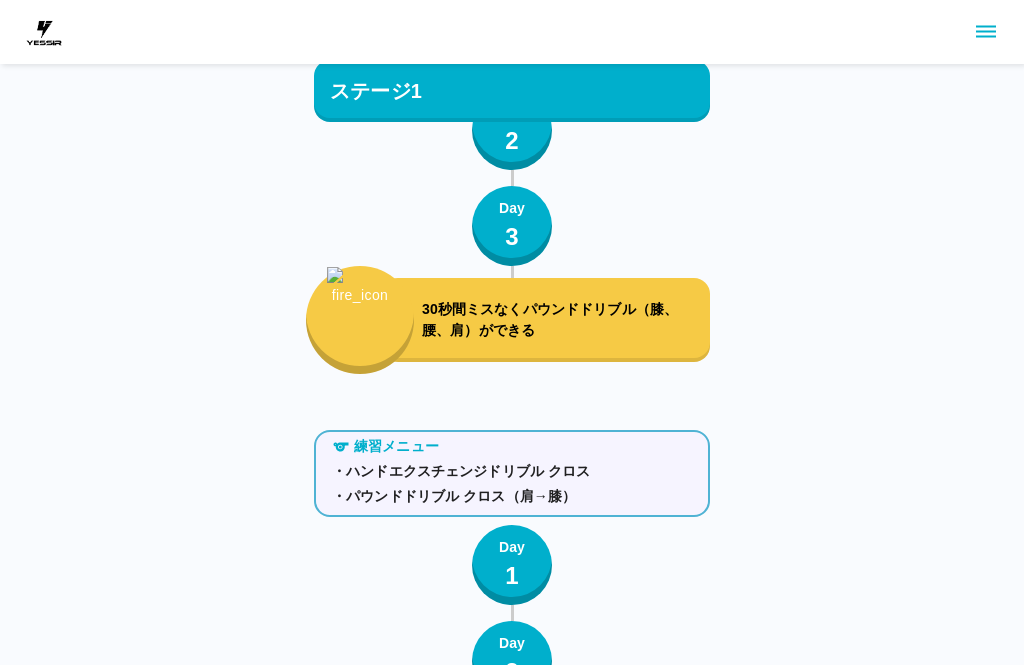 scroll, scrollTop: 786, scrollLeft: 0, axis: vertical 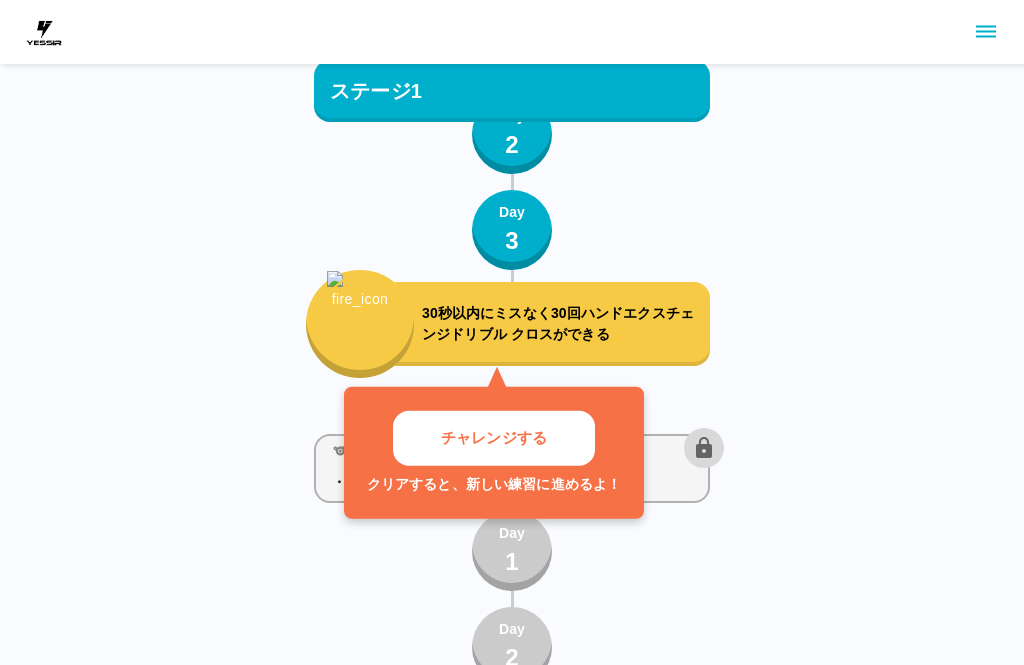 click on "チャレンジする" at bounding box center (494, 438) 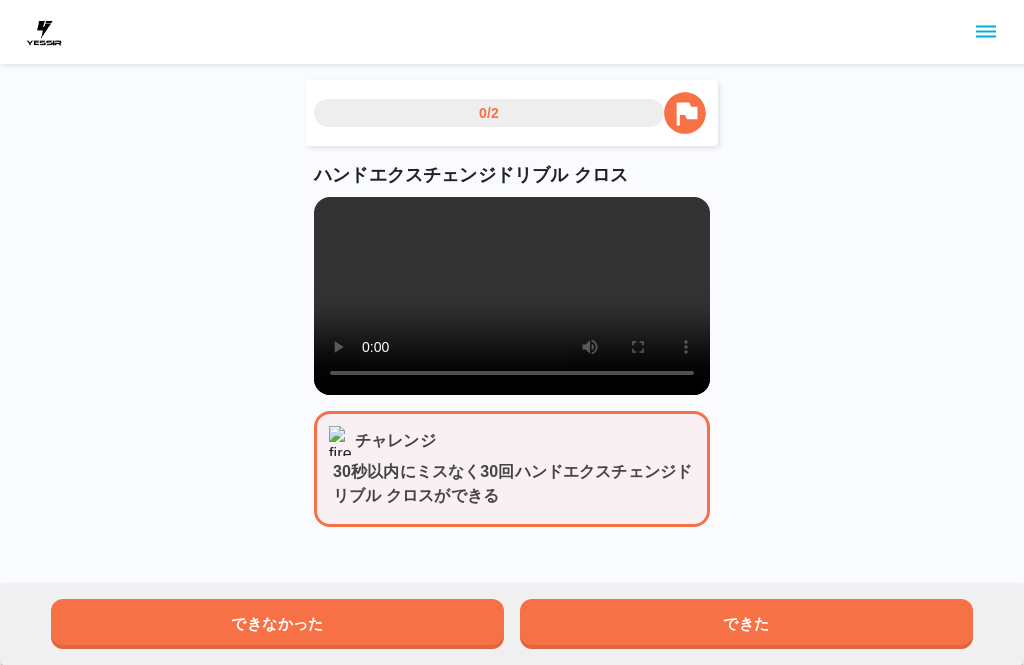 click at bounding box center (512, 296) 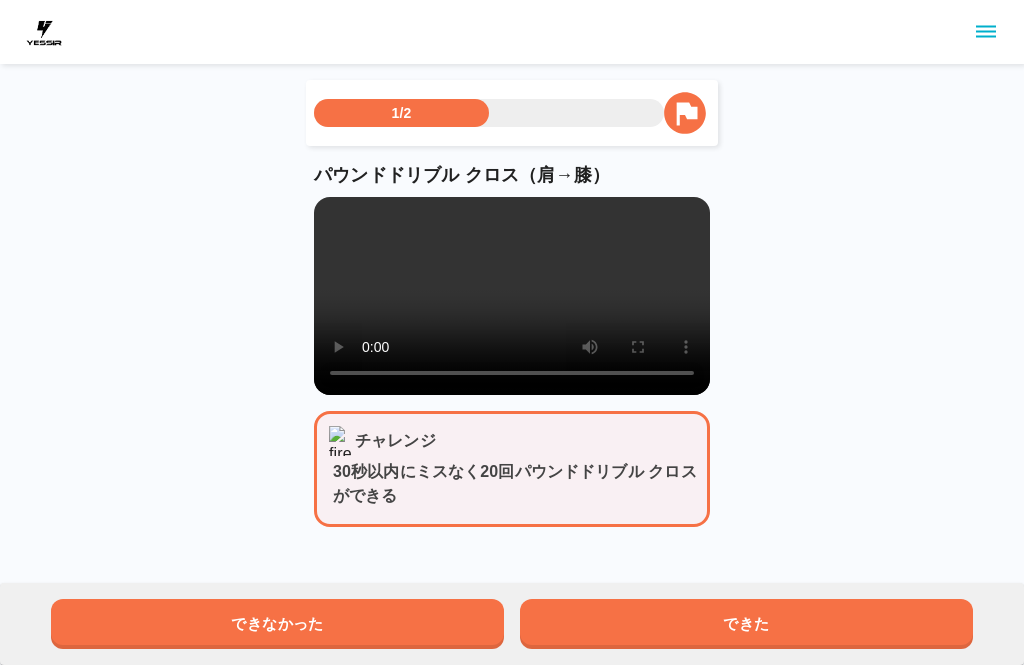 click on "できた" at bounding box center (746, 624) 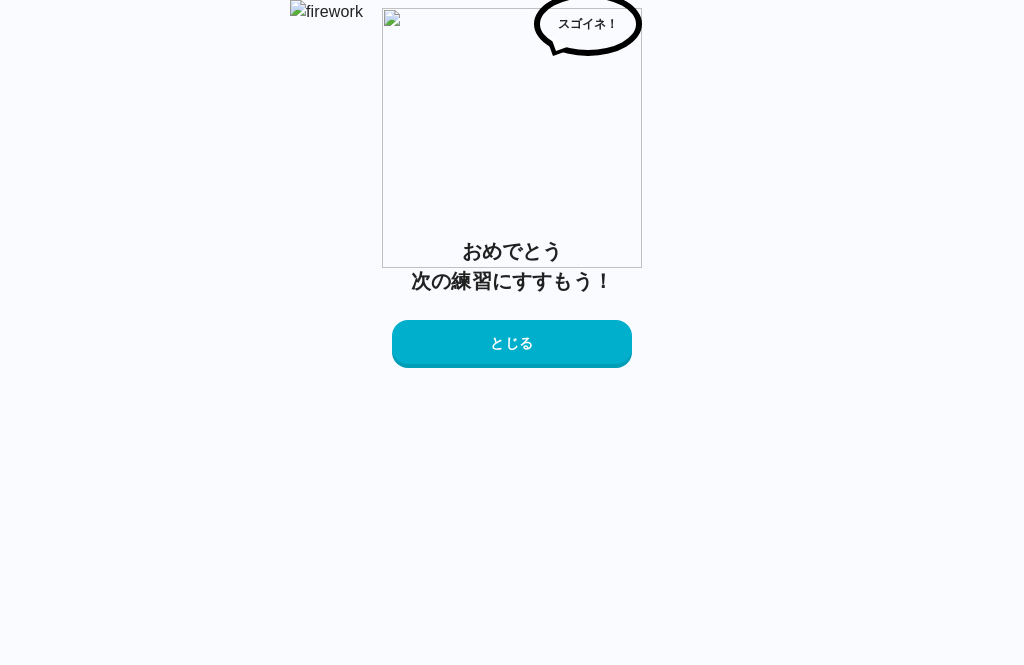 click on "とじる" at bounding box center (512, 344) 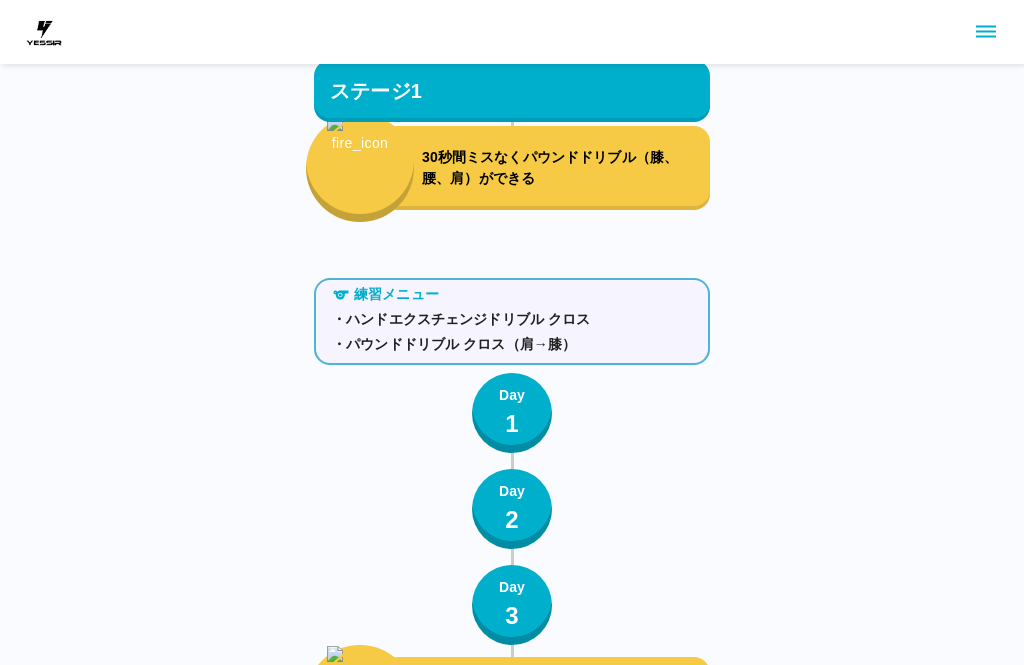scroll, scrollTop: 998, scrollLeft: 0, axis: vertical 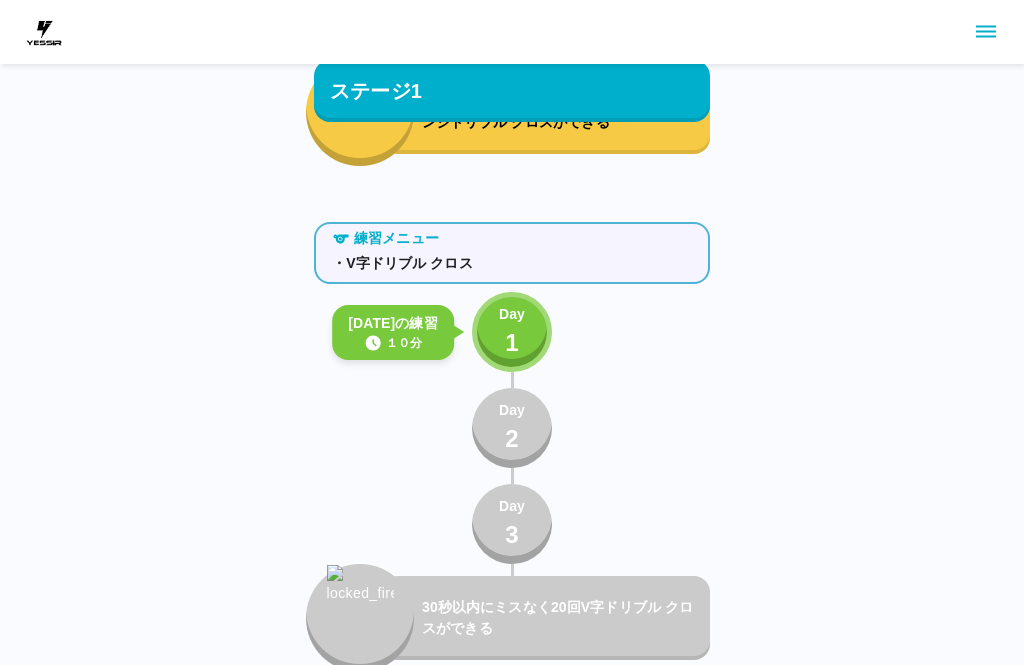 click on "1" at bounding box center [512, 343] 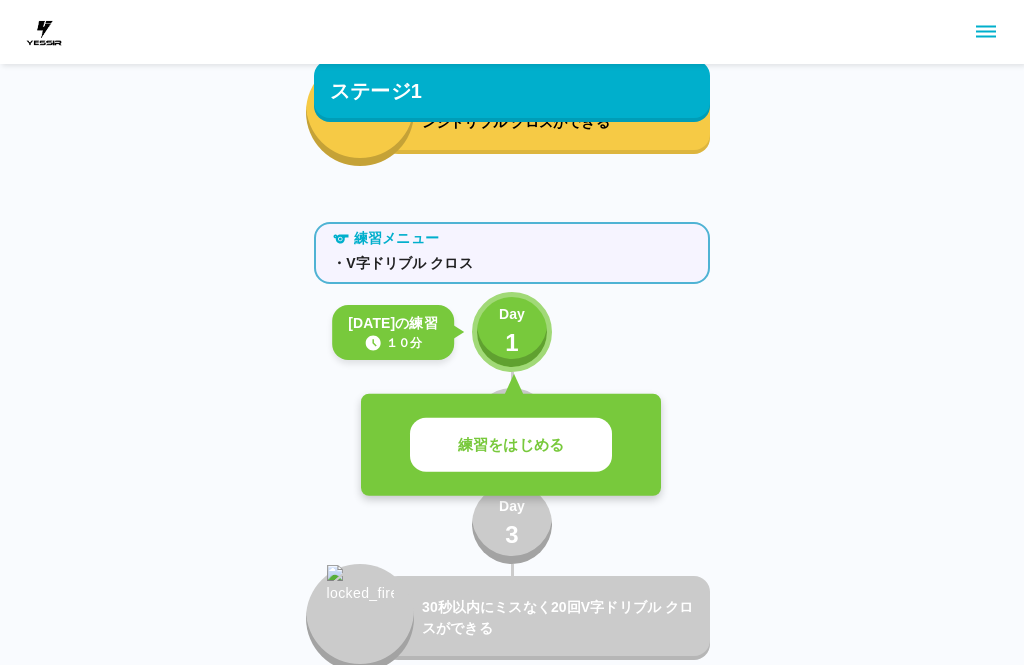 click on "練習をはじめる" at bounding box center (511, 445) 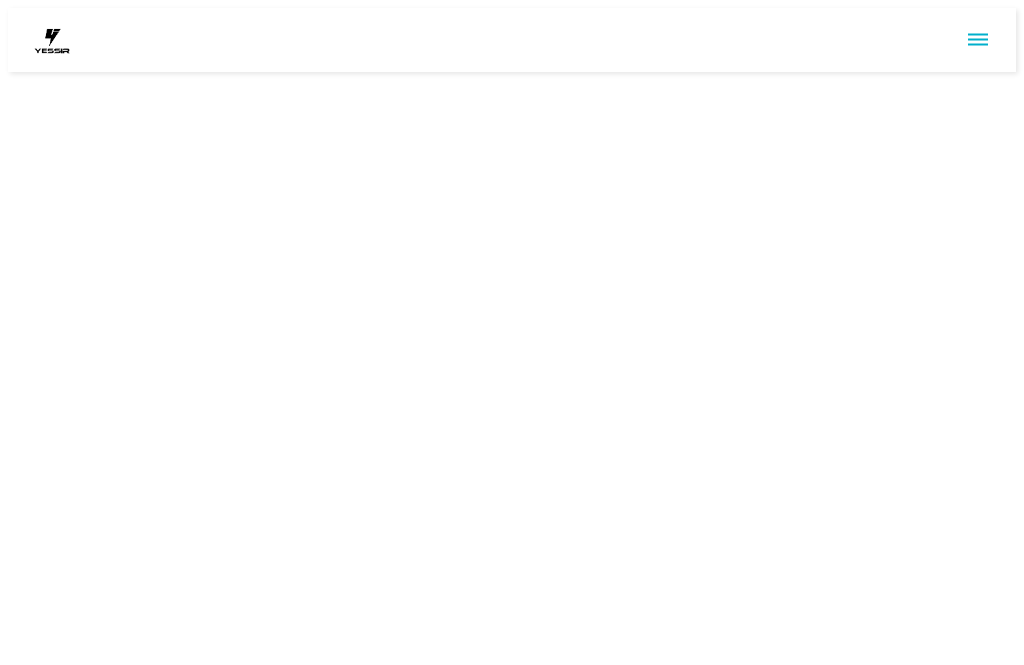 scroll, scrollTop: 0, scrollLeft: 0, axis: both 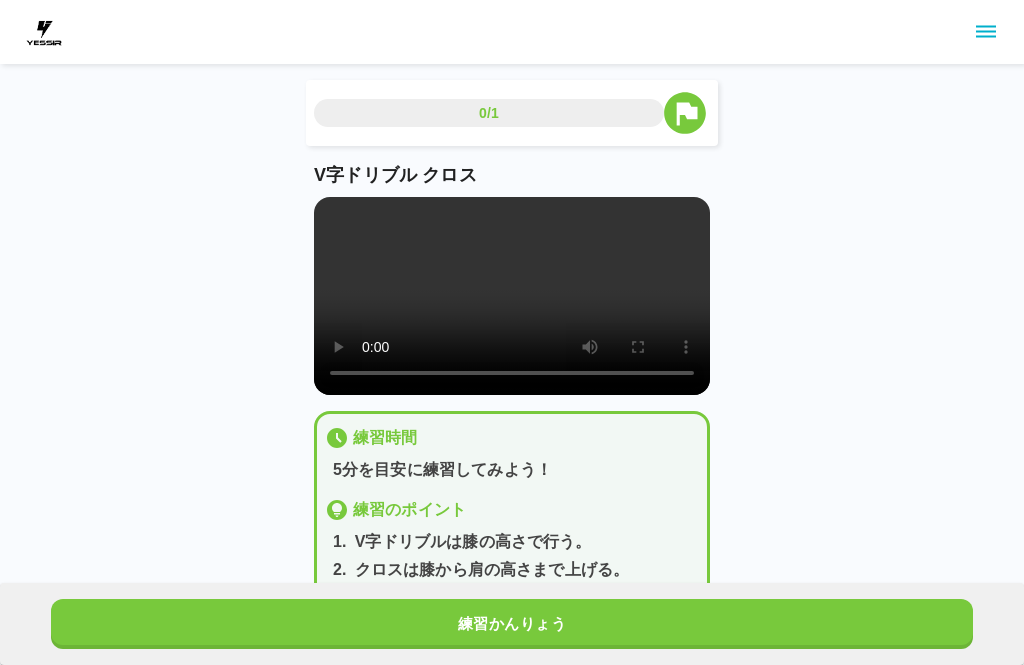 click at bounding box center (512, 296) 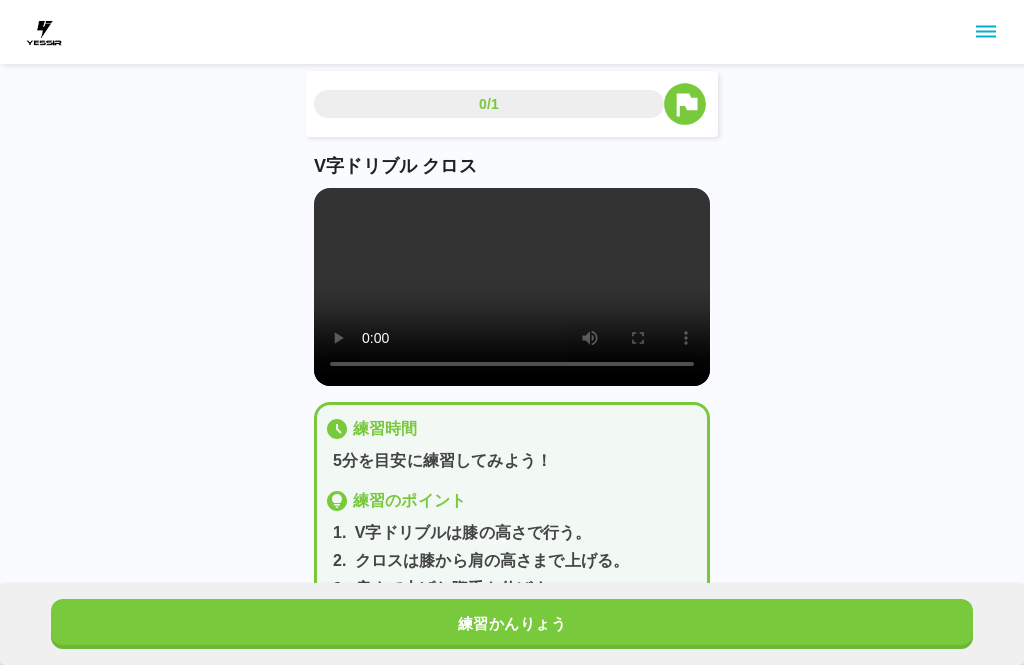 scroll, scrollTop: 45, scrollLeft: 0, axis: vertical 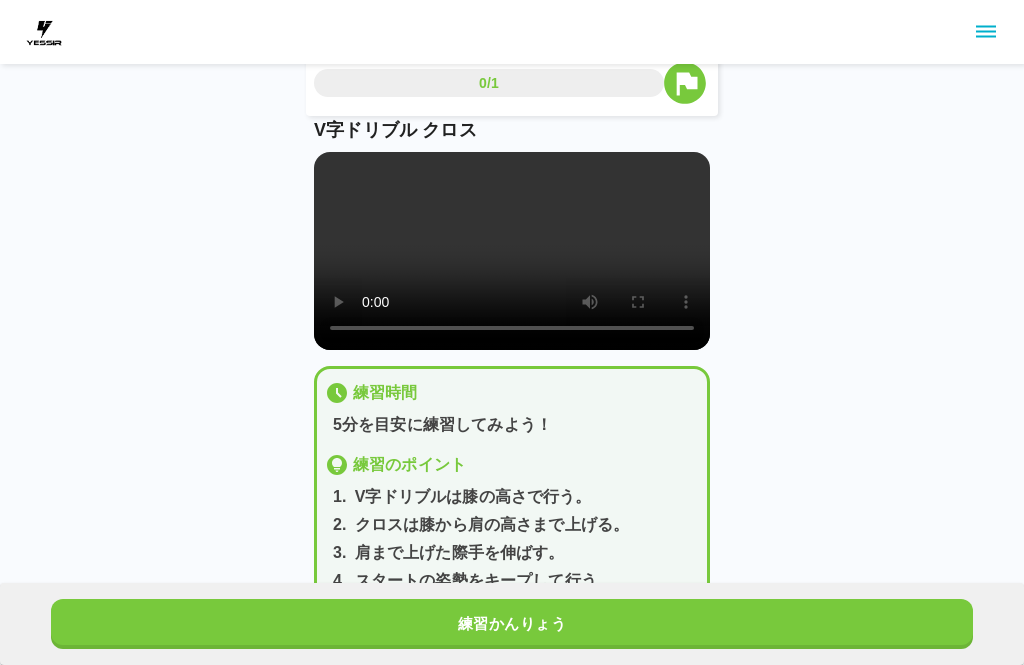 click on "練習かんりょう" at bounding box center [512, 624] 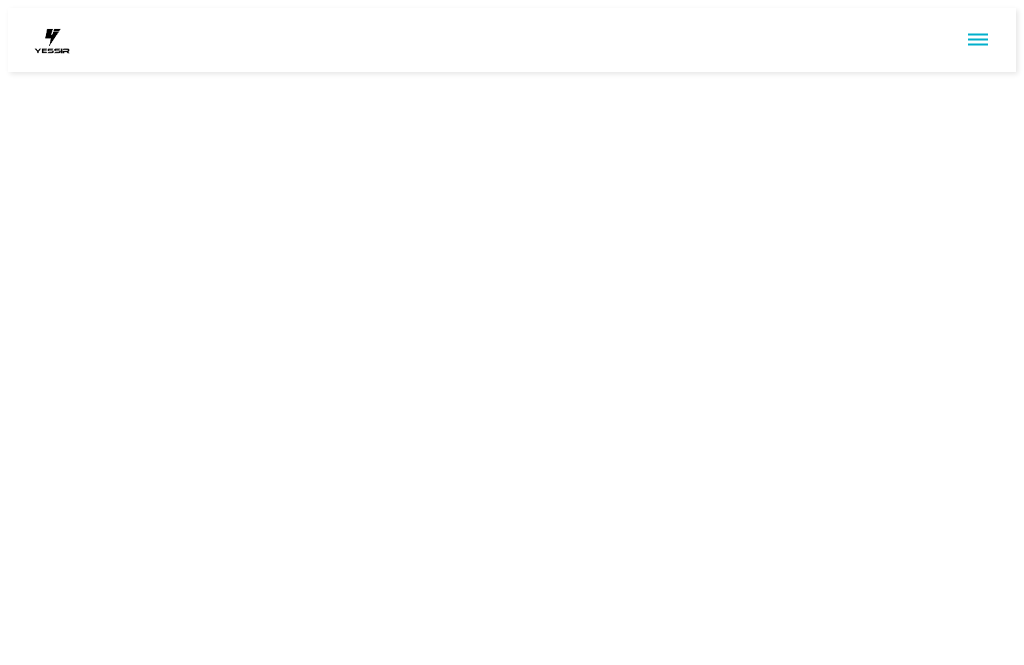 click at bounding box center [512, 40] 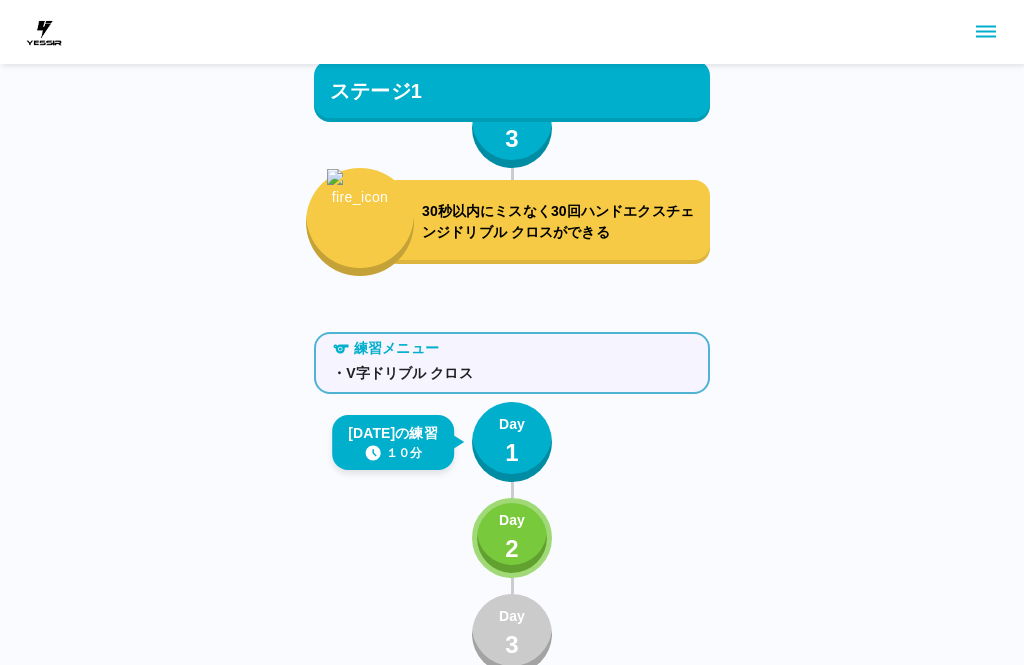 scroll, scrollTop: 889, scrollLeft: 0, axis: vertical 